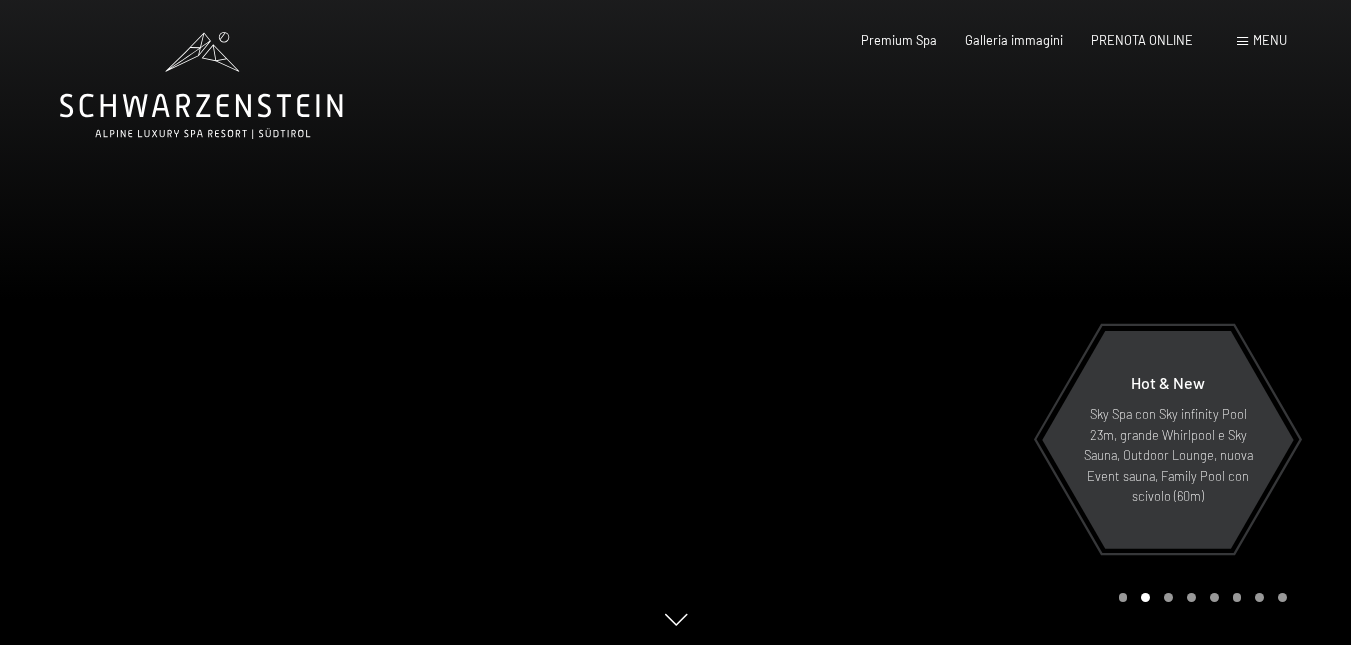 scroll, scrollTop: 0, scrollLeft: 0, axis: both 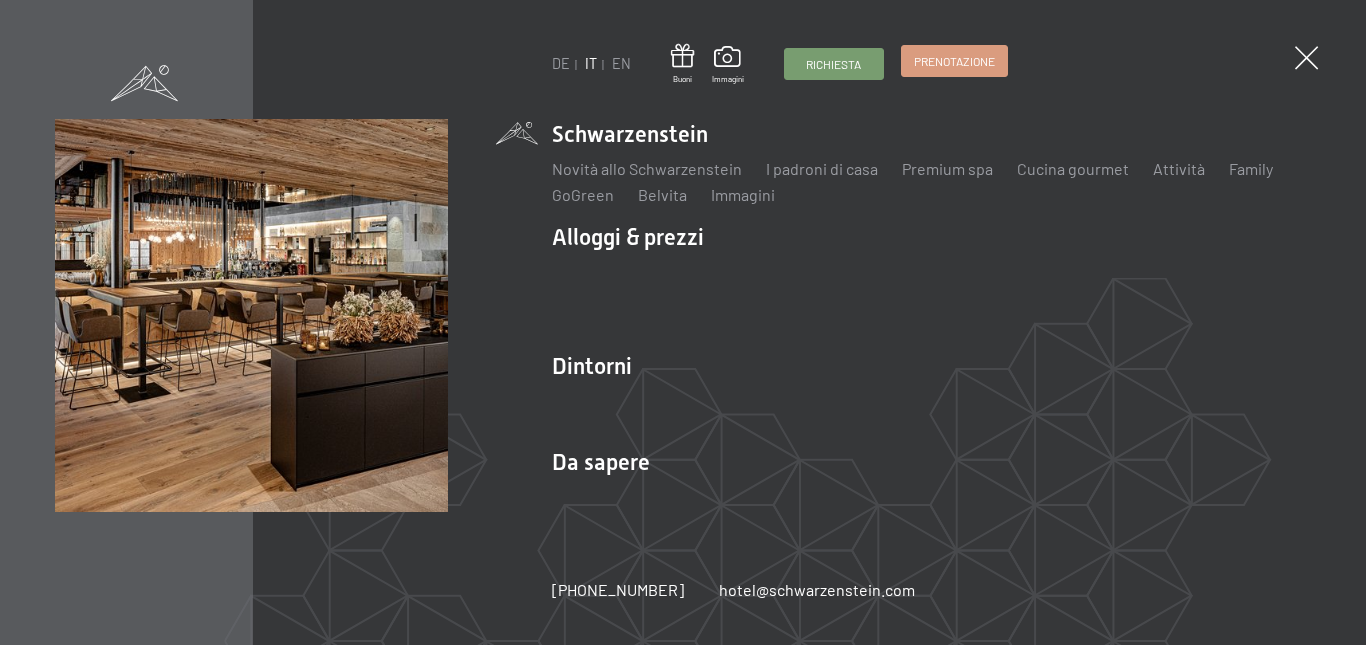 click on "Prenotazione" at bounding box center (954, 61) 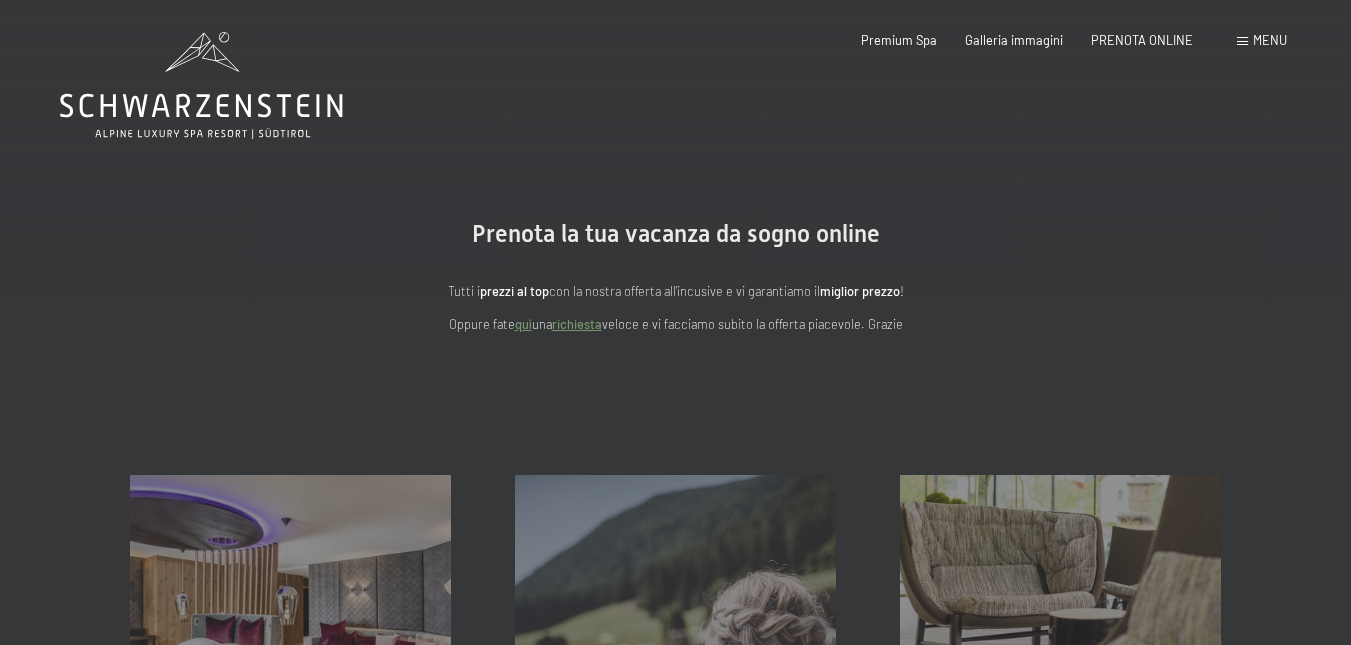 scroll, scrollTop: 0, scrollLeft: 0, axis: both 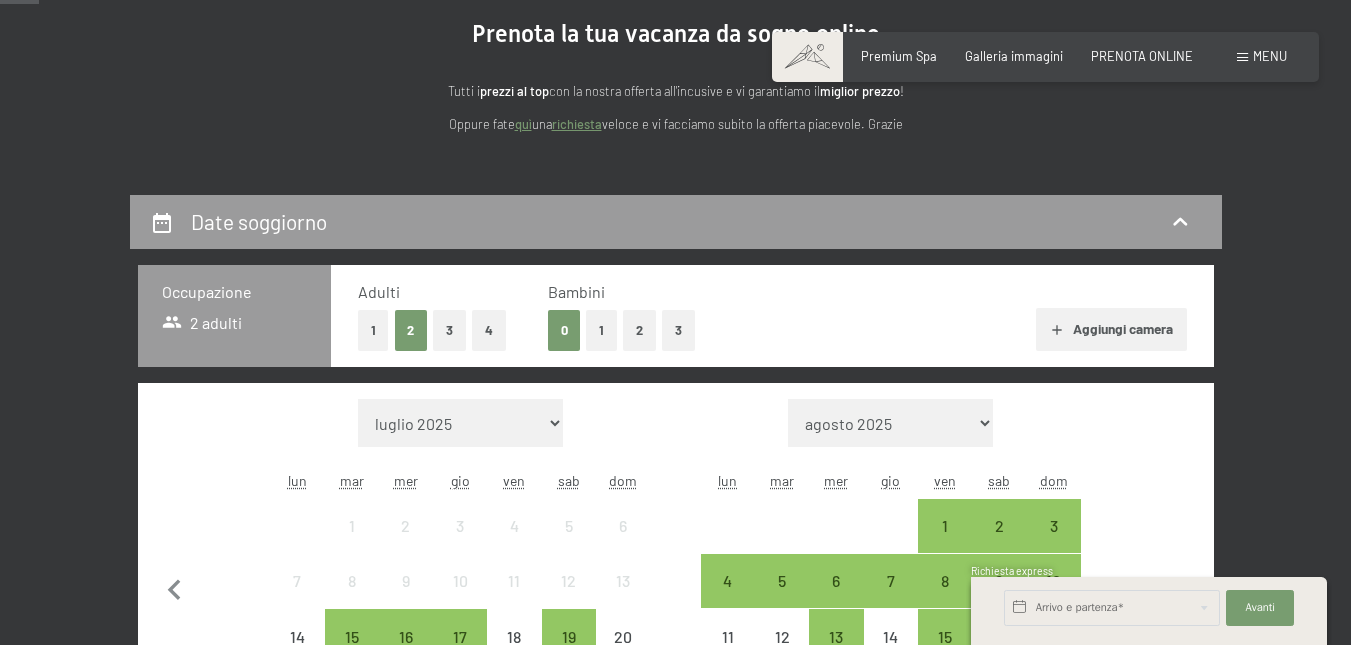 click on "3" at bounding box center (449, 330) 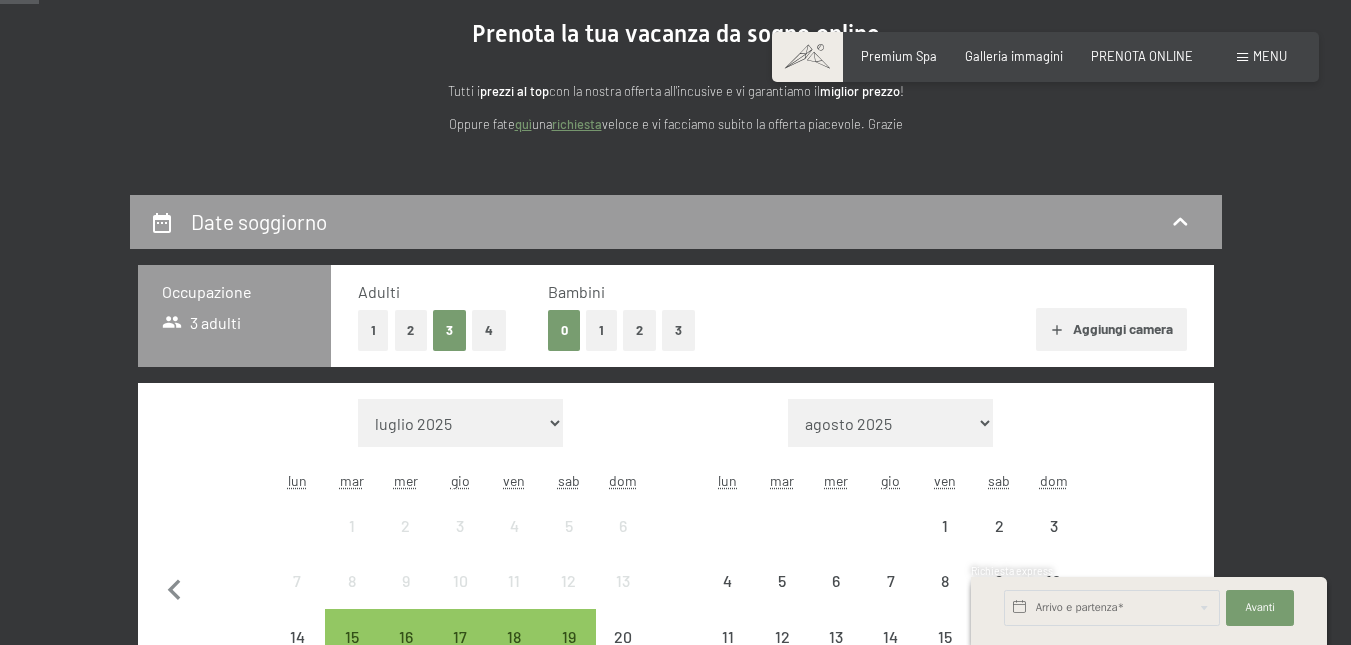 click on "1" at bounding box center [601, 330] 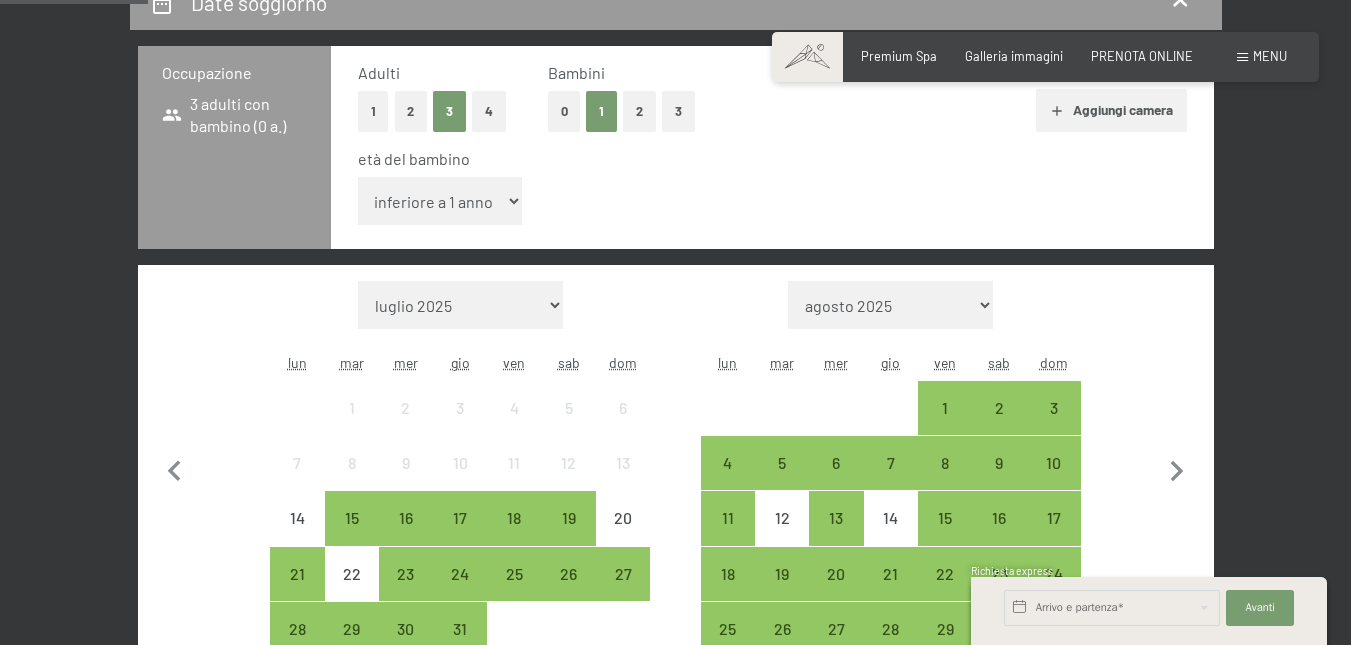 scroll, scrollTop: 500, scrollLeft: 0, axis: vertical 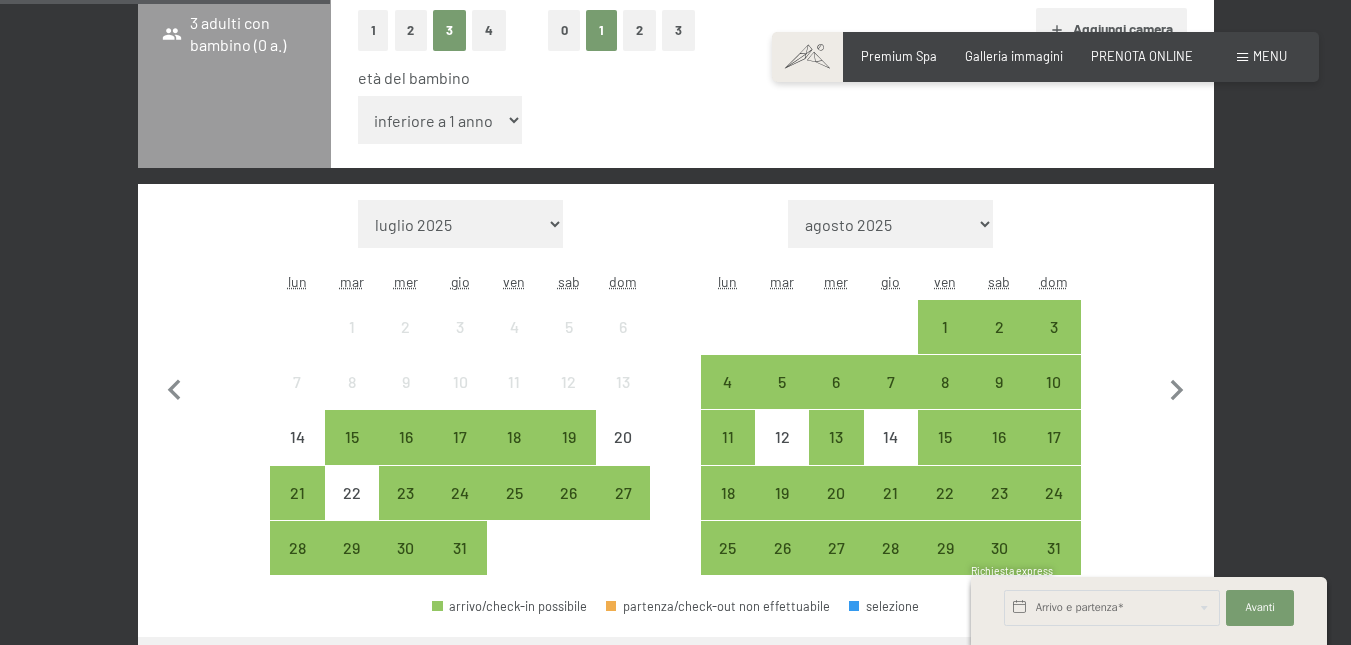 click on "inferiore a 1 anno 1 anno 2 anni 3 anni 4 anni 5 anni 6 anni 7 anni 8 anni 9 anni 10 anni 11 anni 12 anni 13 anni 14 anni 15 anni 16 anni 17 anni" at bounding box center [440, 120] 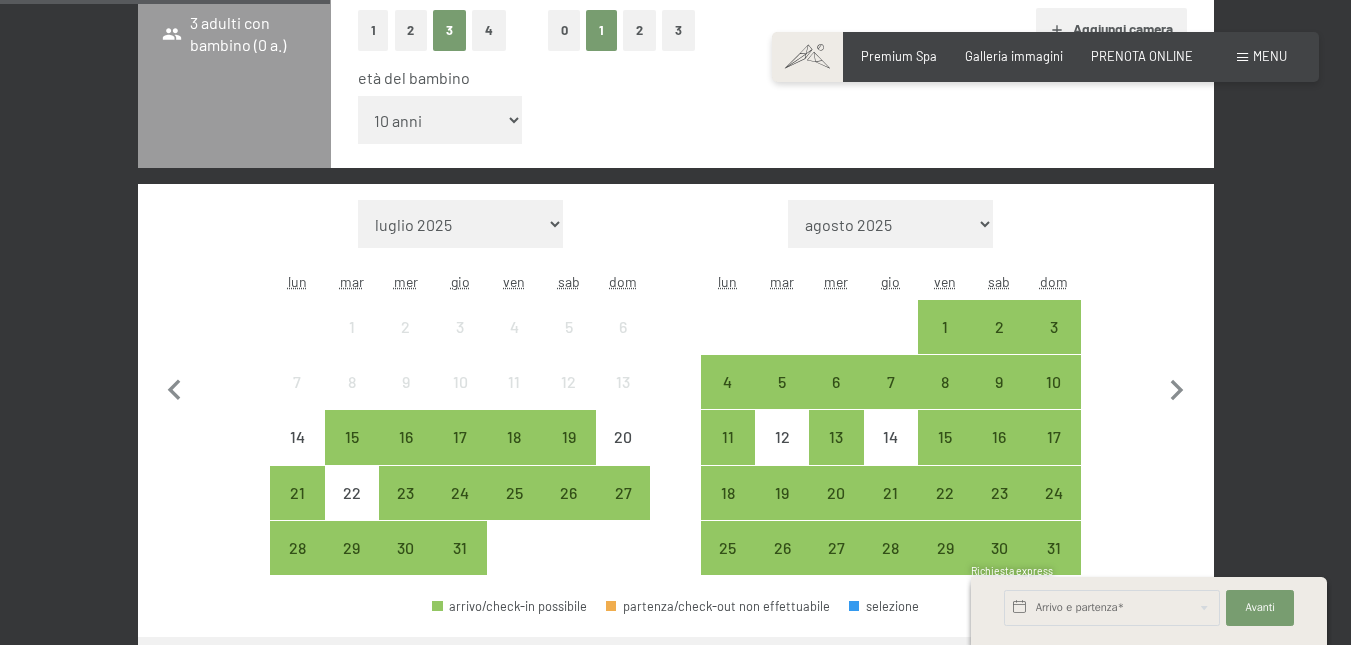 click on "inferiore a 1 anno 1 anno 2 anni 3 anni 4 anni 5 anni 6 anni 7 anni 8 anni 9 anni 10 anni 11 anni 12 anni 13 anni 14 anni 15 anni 16 anni 17 anni" at bounding box center [440, 120] 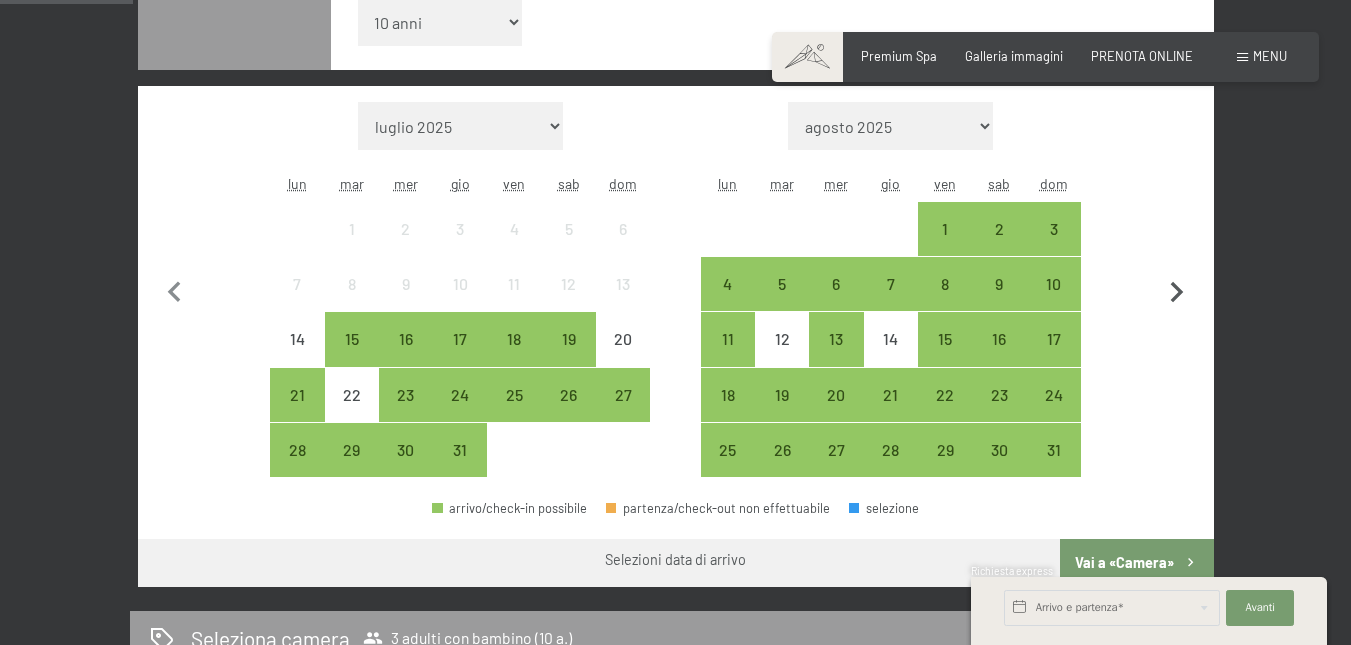 scroll, scrollTop: 700, scrollLeft: 0, axis: vertical 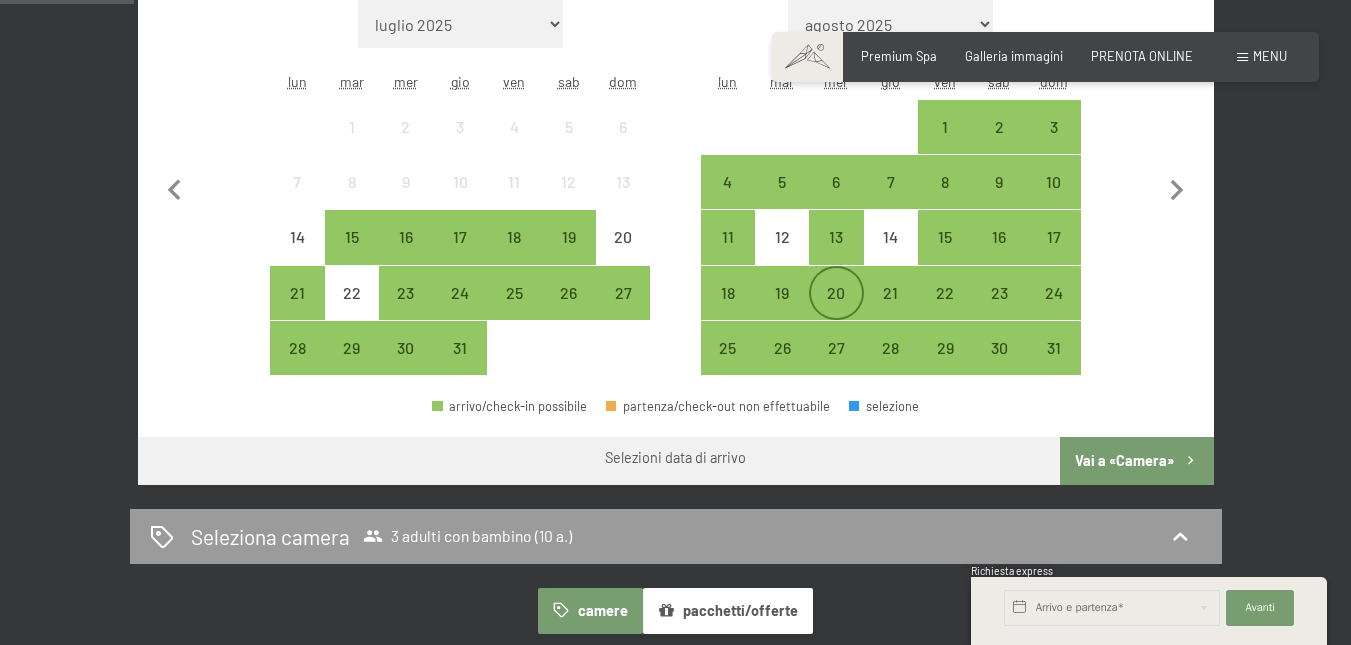 click on "20" at bounding box center (836, 310) 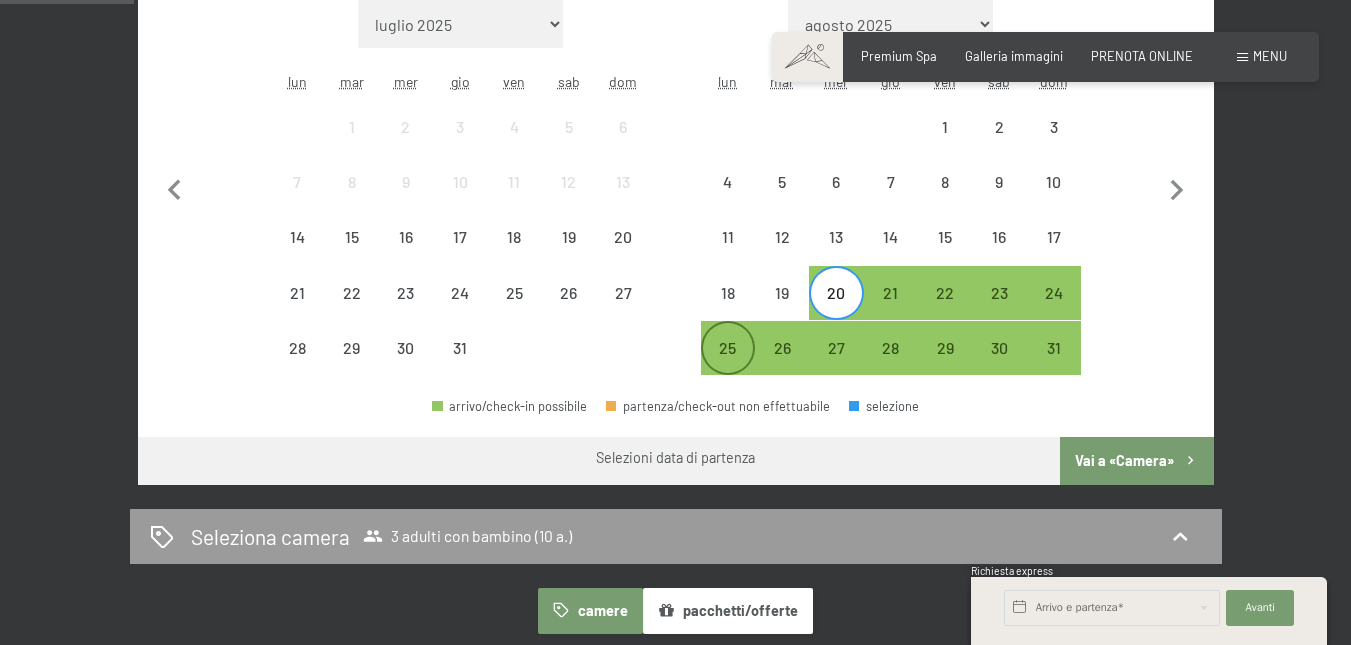 click on "25" at bounding box center (728, 365) 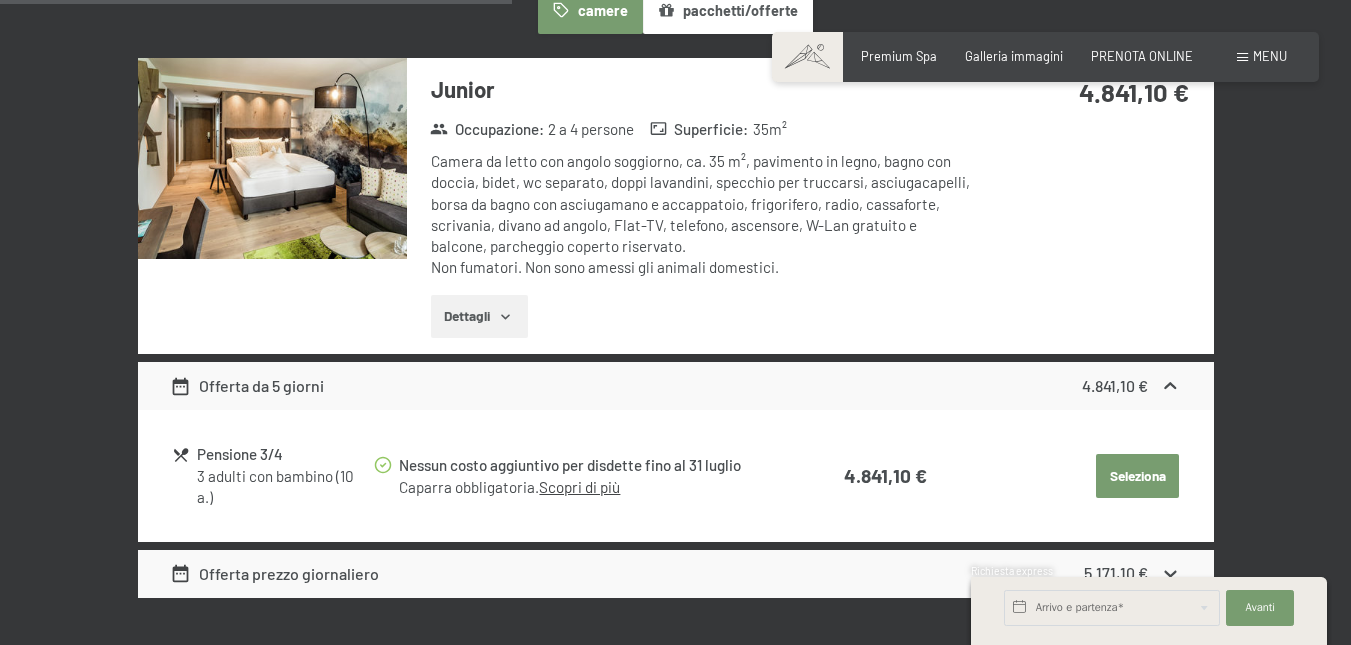 scroll, scrollTop: 800, scrollLeft: 0, axis: vertical 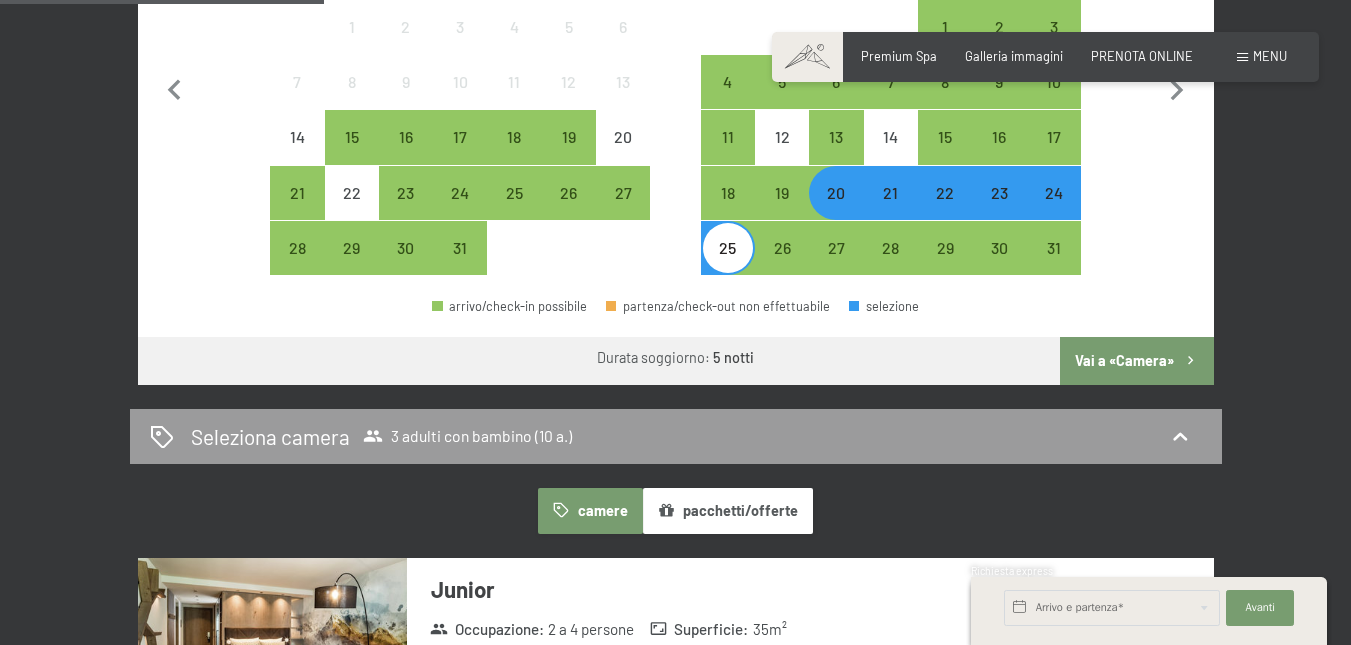 click on "22" at bounding box center (945, 210) 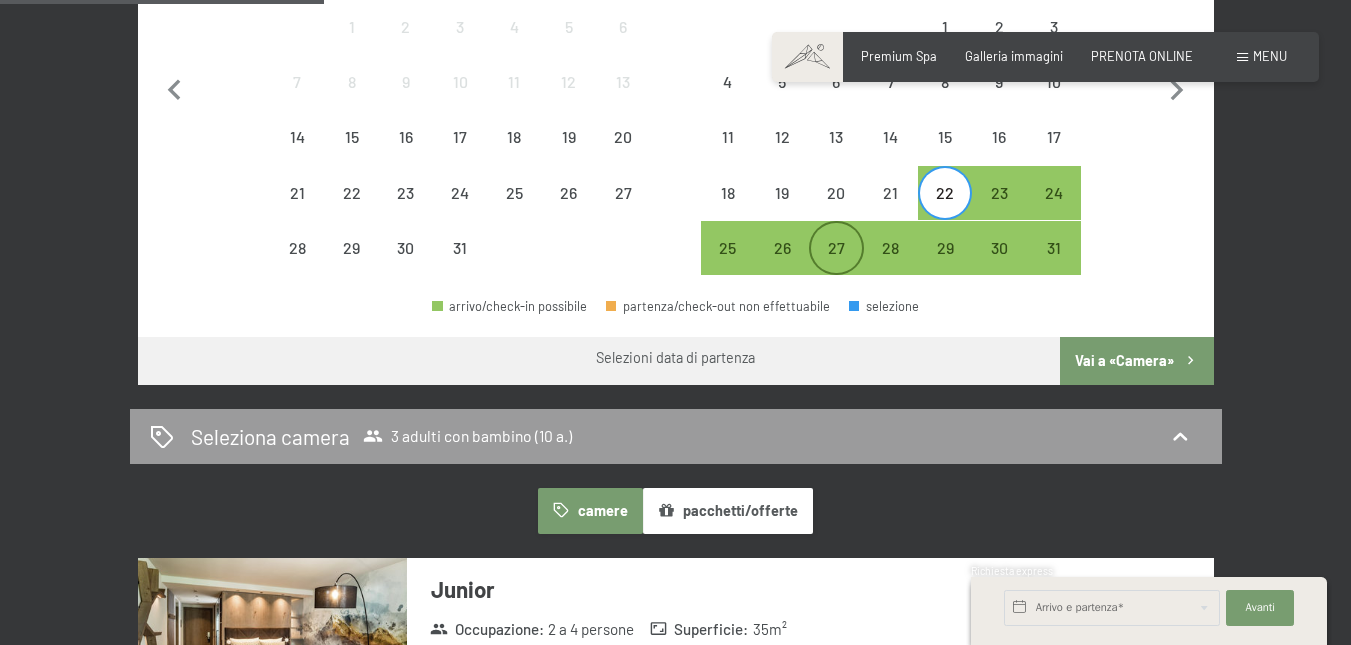 click on "27" at bounding box center [836, 265] 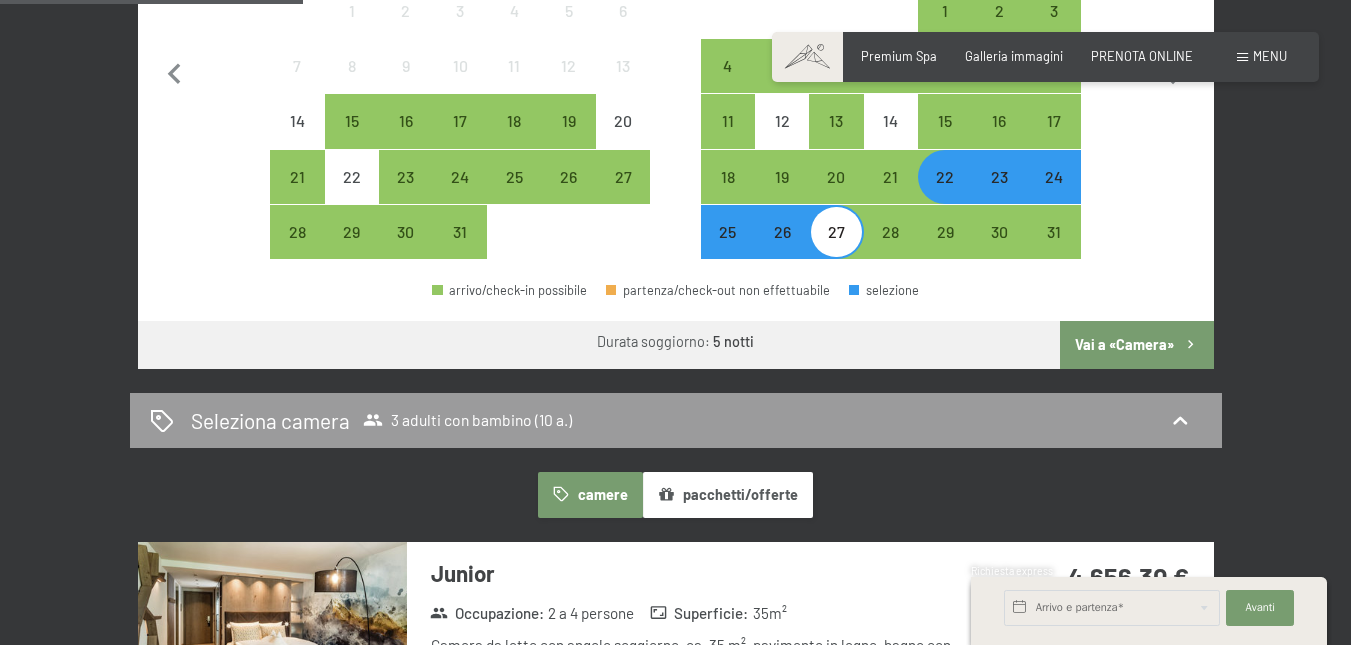 scroll, scrollTop: 800, scrollLeft: 0, axis: vertical 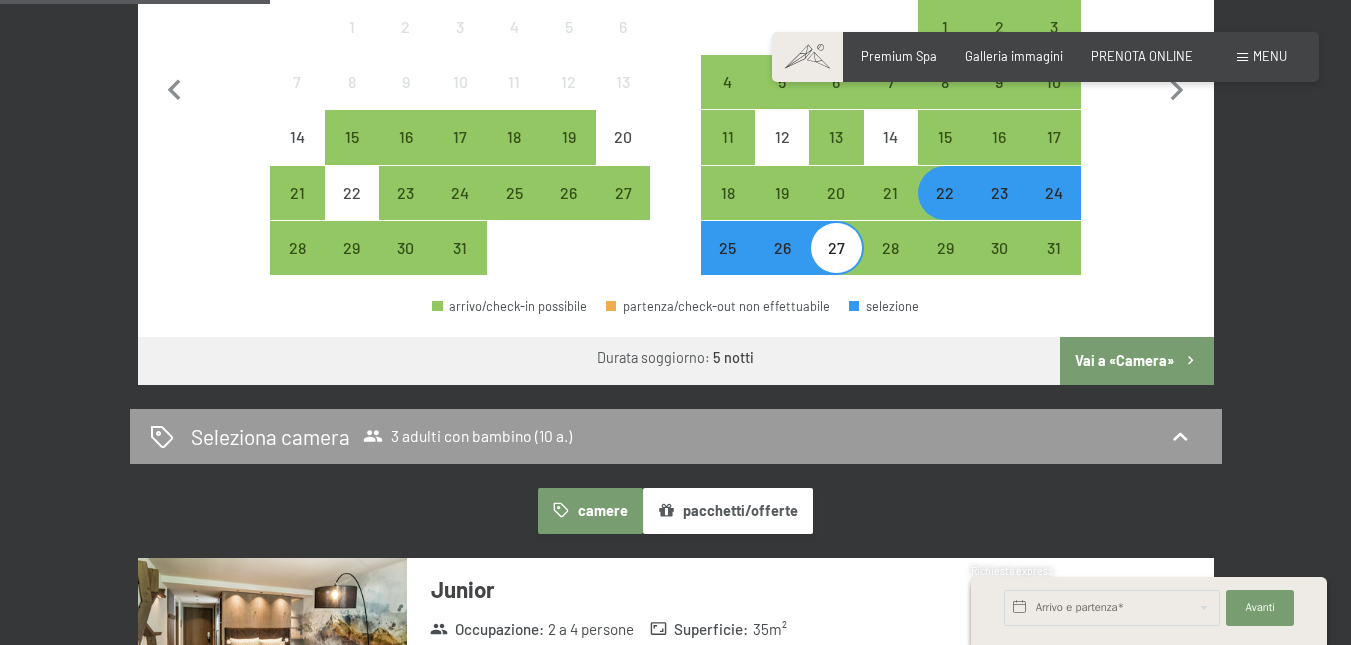 click on "25" at bounding box center (728, 265) 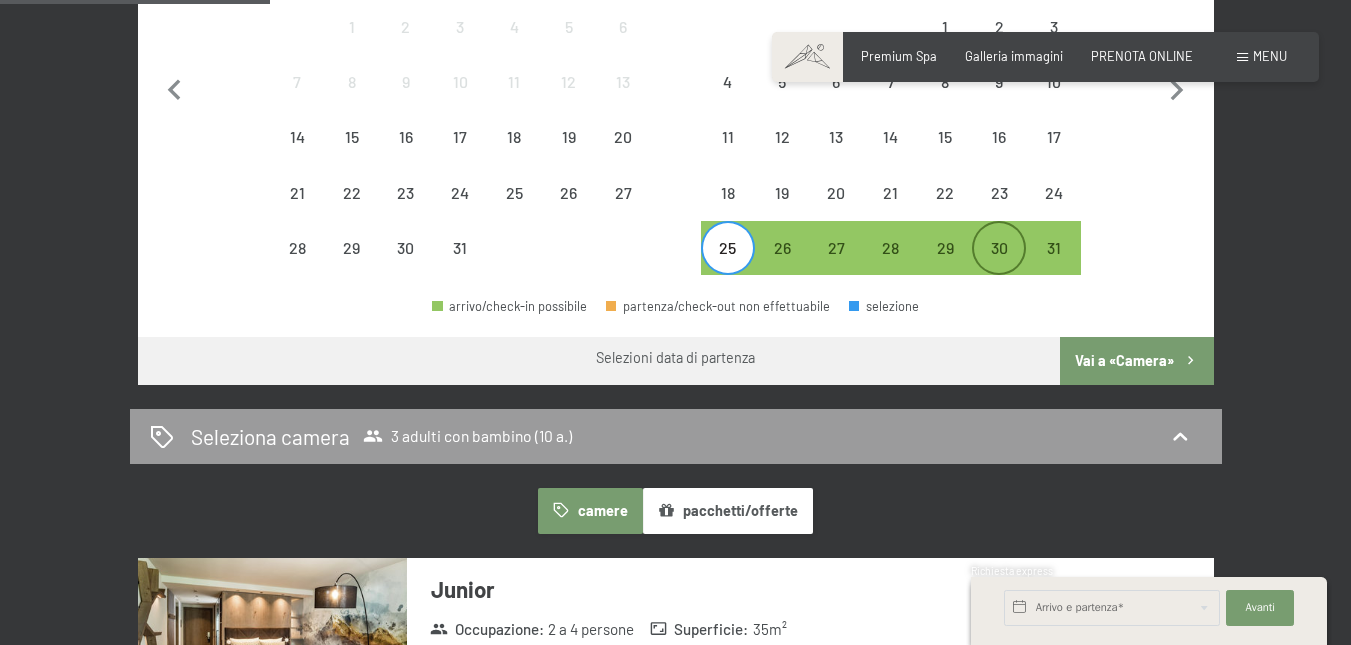click on "30" at bounding box center [999, 265] 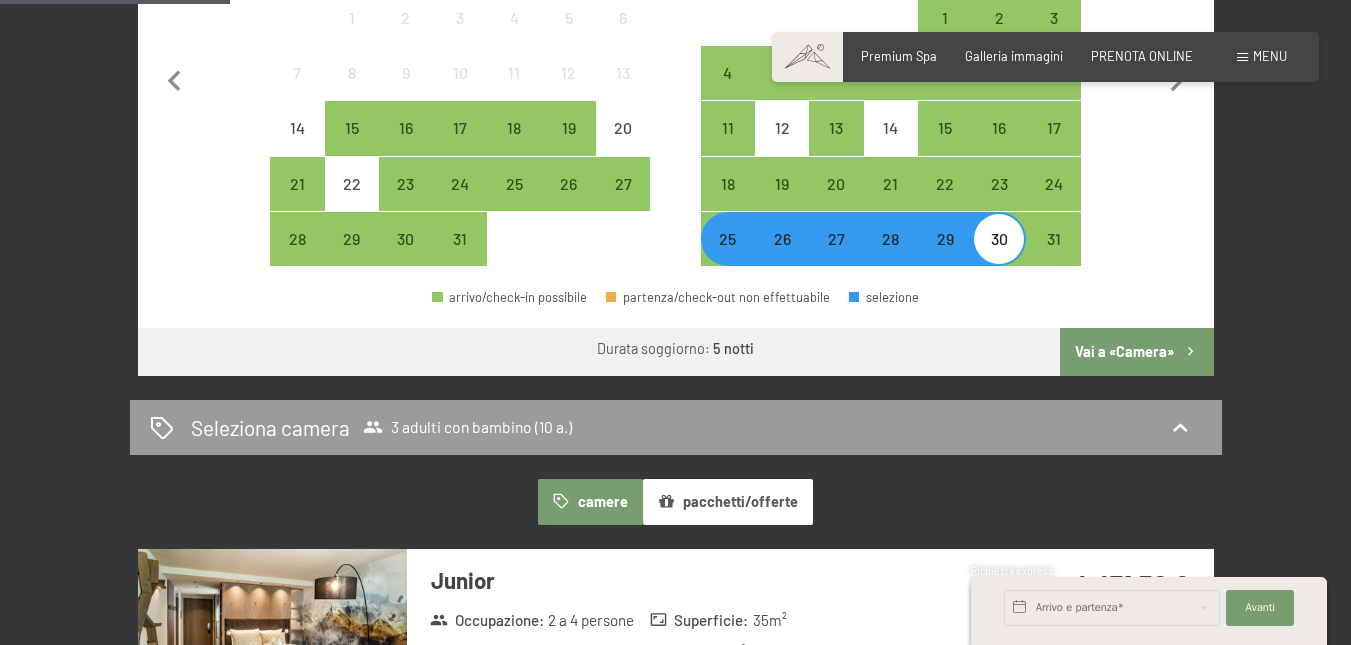 scroll, scrollTop: 800, scrollLeft: 0, axis: vertical 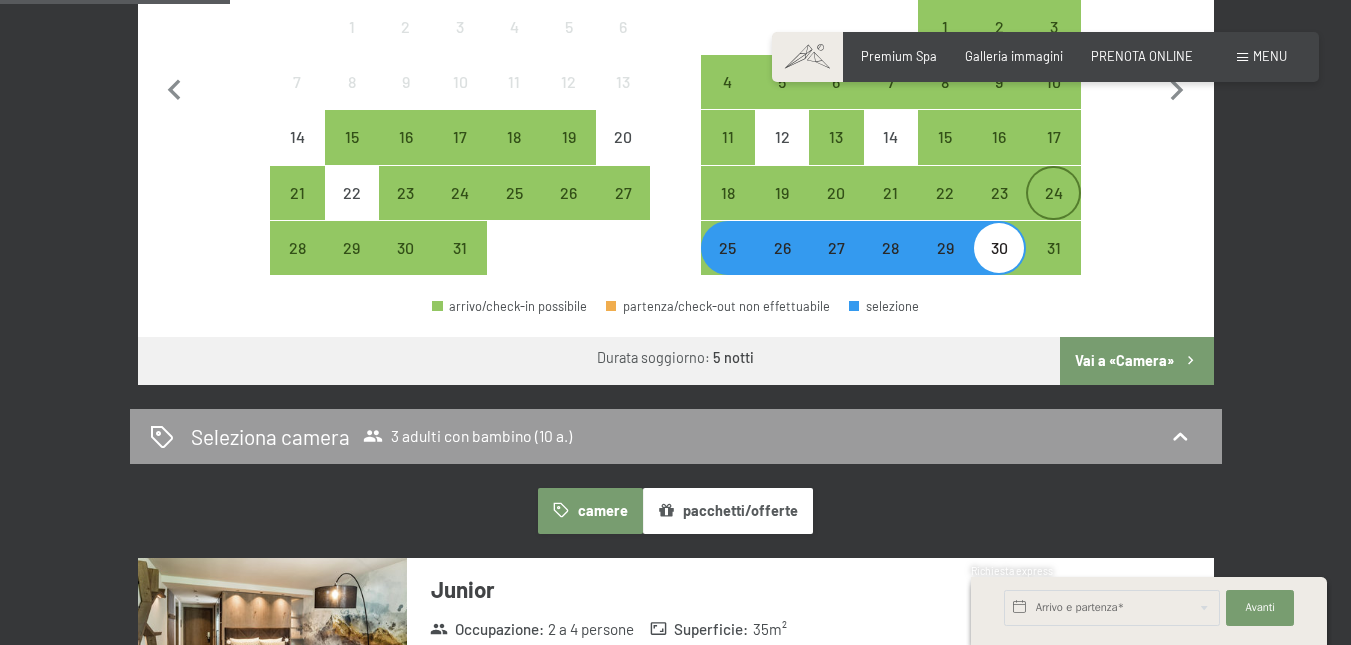 click on "24" at bounding box center [1053, 210] 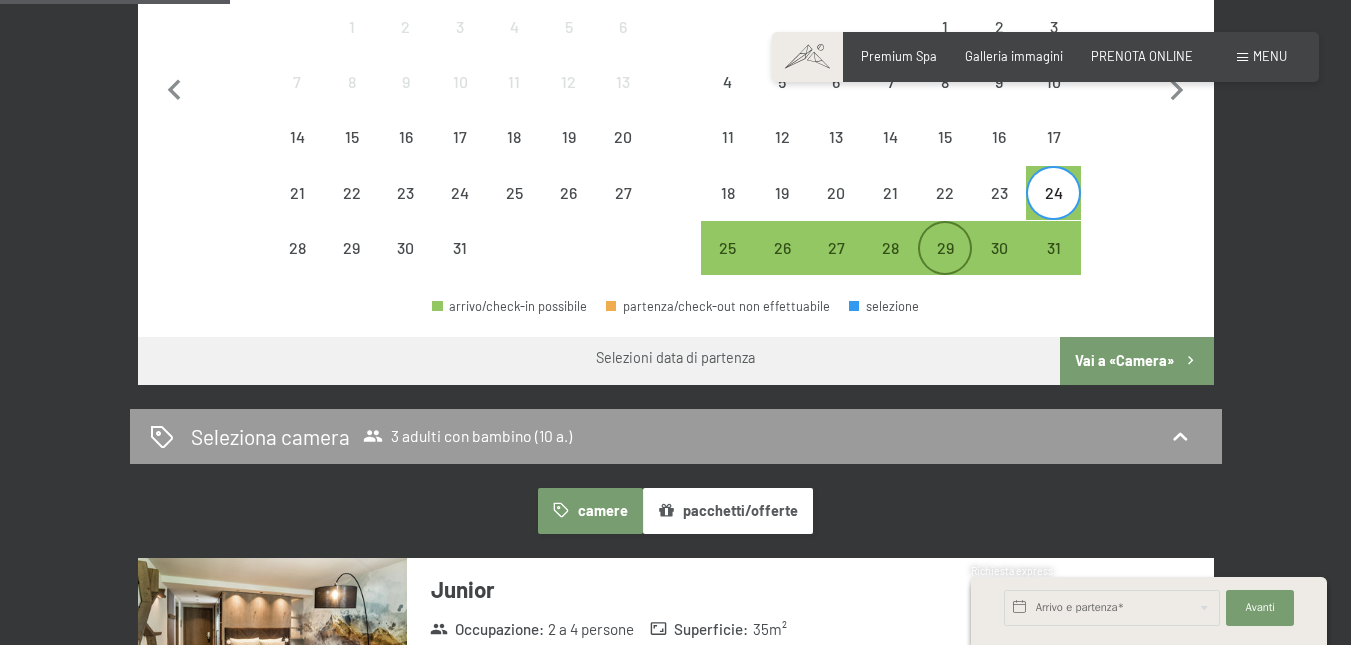 click on "29" at bounding box center (945, 265) 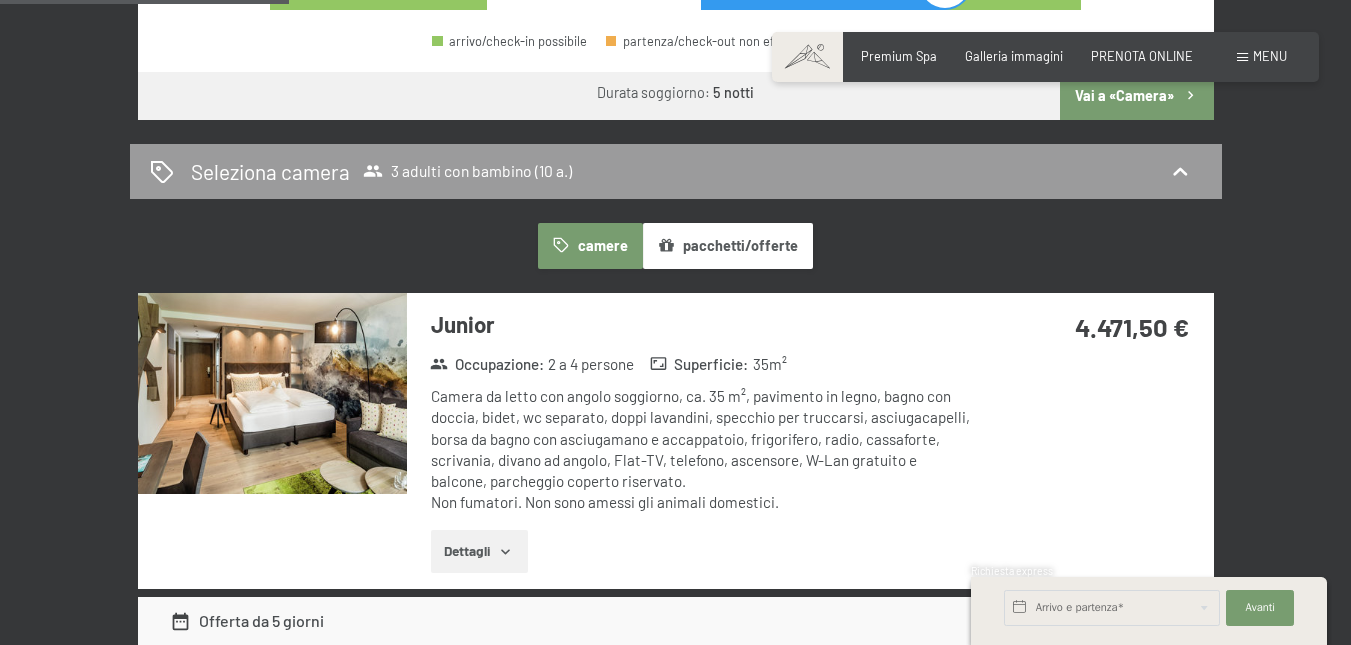 scroll, scrollTop: 1100, scrollLeft: 0, axis: vertical 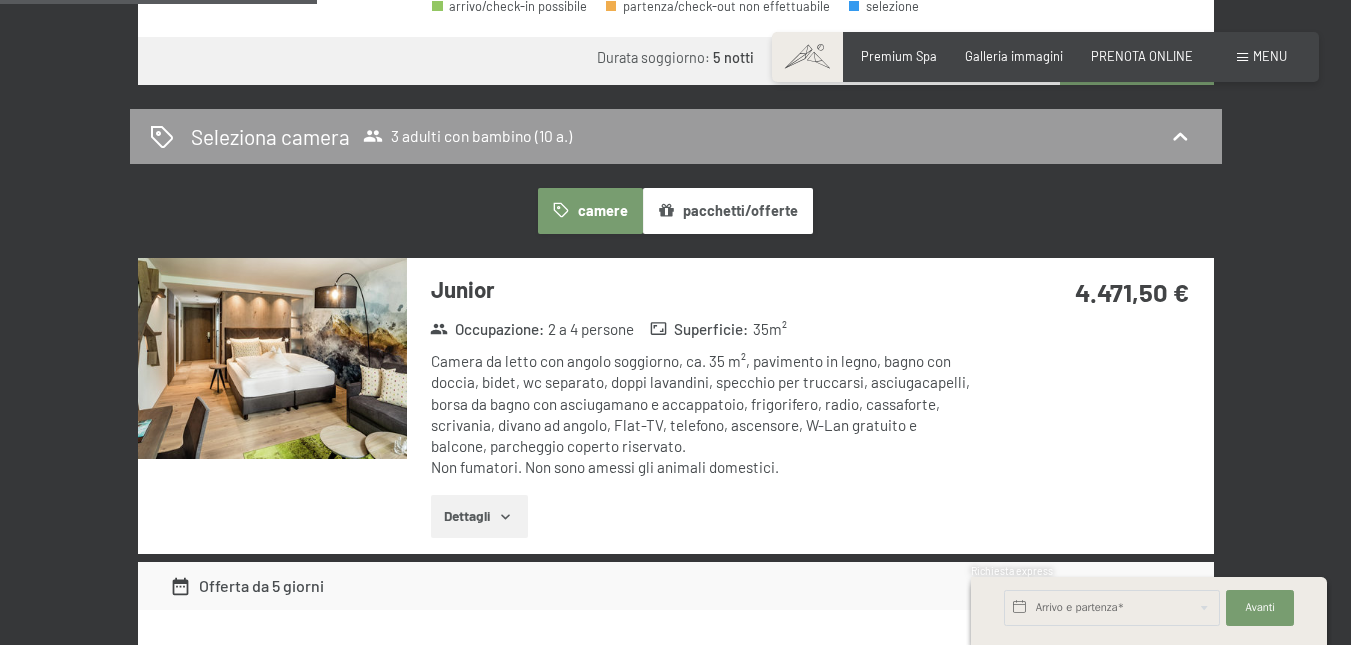 click 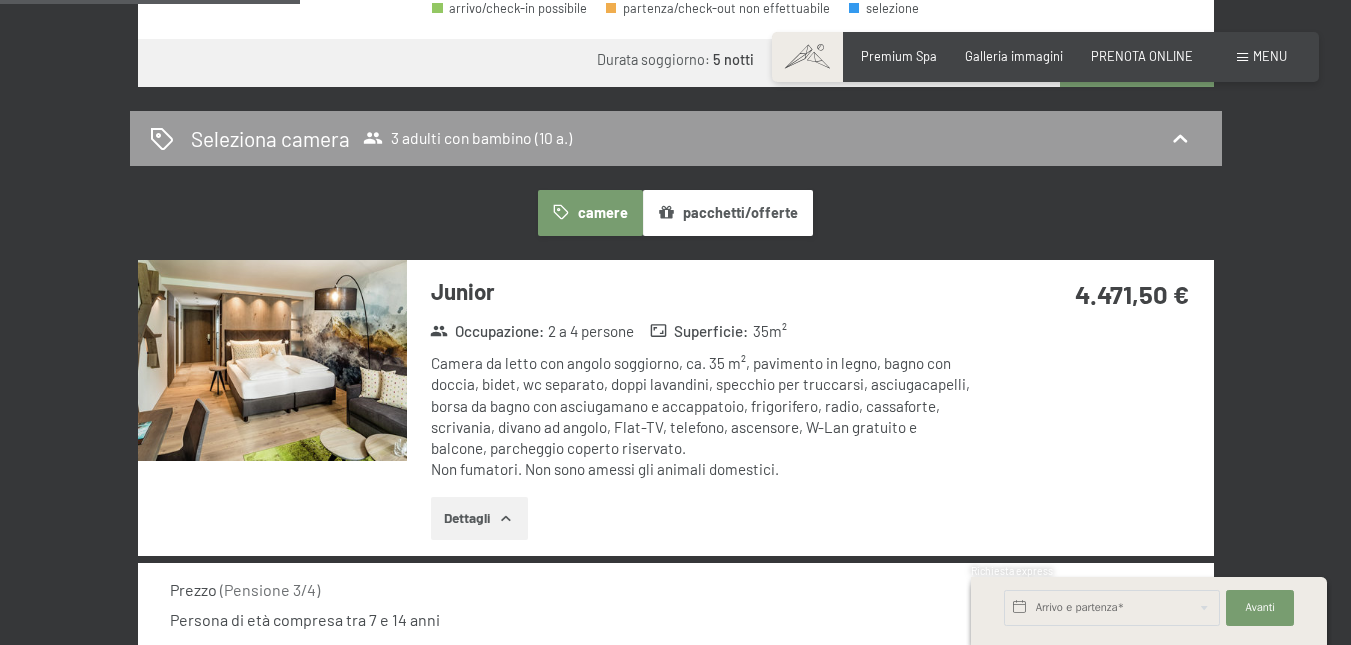 scroll, scrollTop: 1100, scrollLeft: 0, axis: vertical 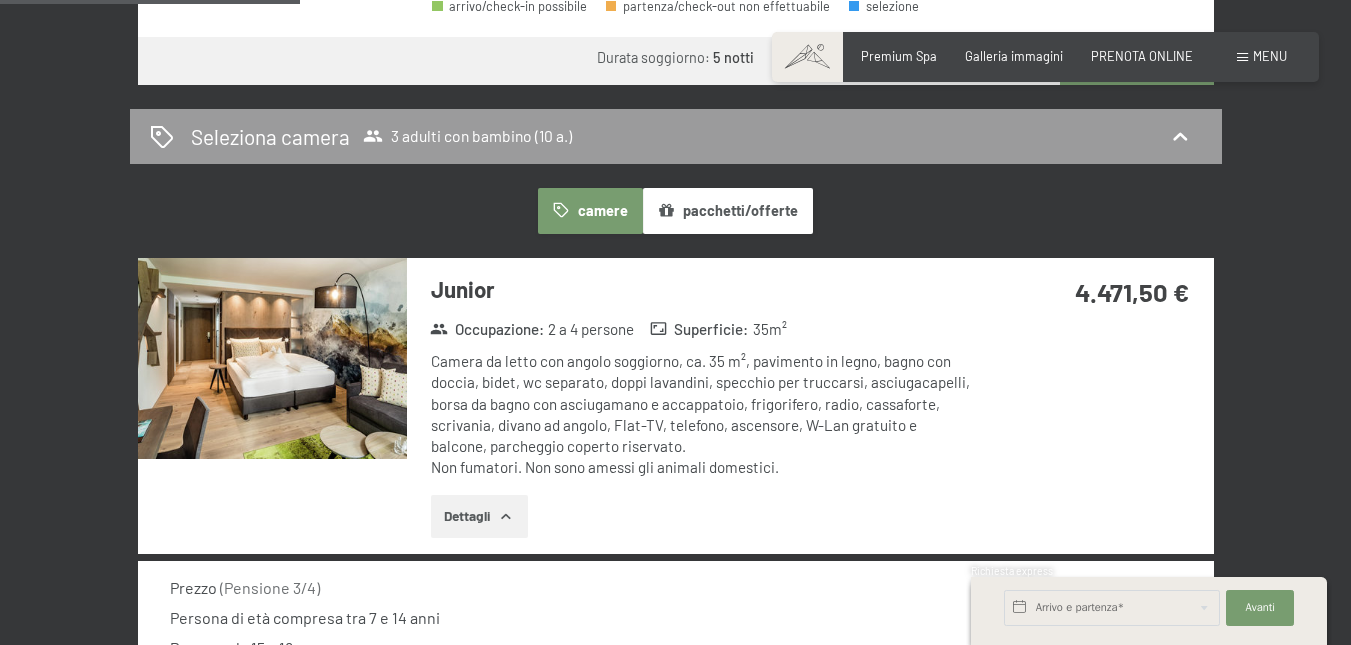 click on "pacchetti/offerte" at bounding box center (728, 211) 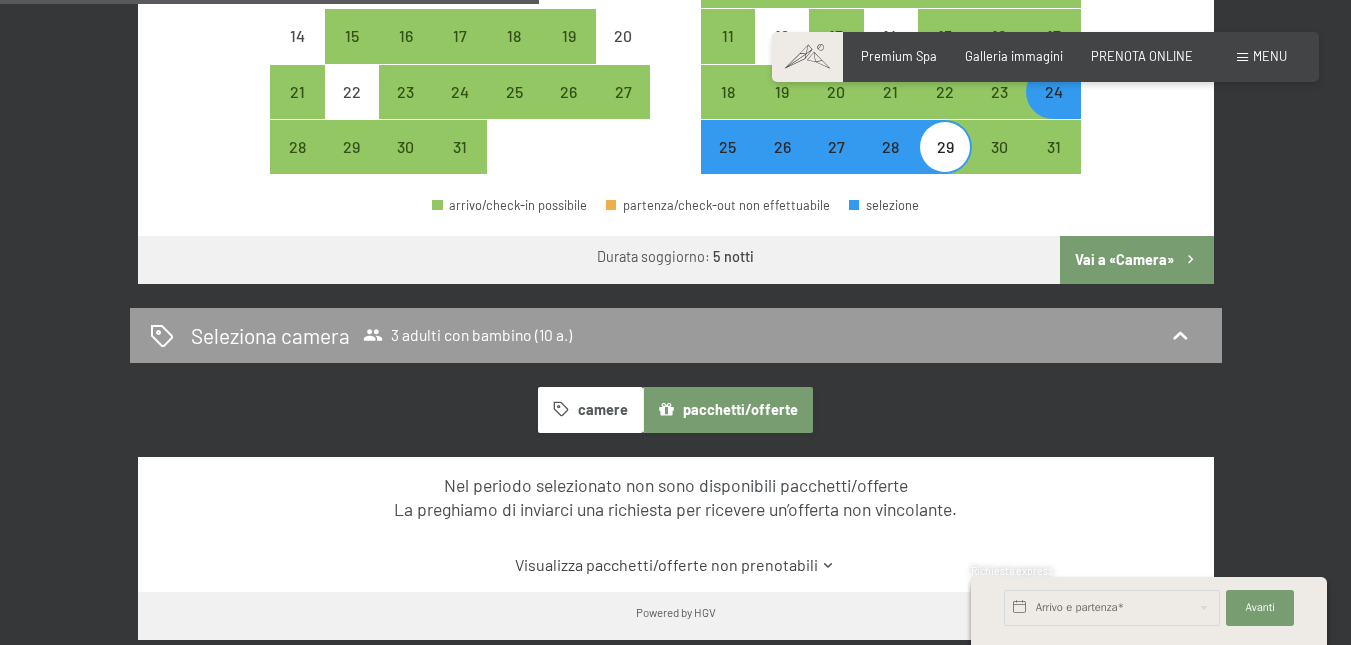 scroll, scrollTop: 900, scrollLeft: 0, axis: vertical 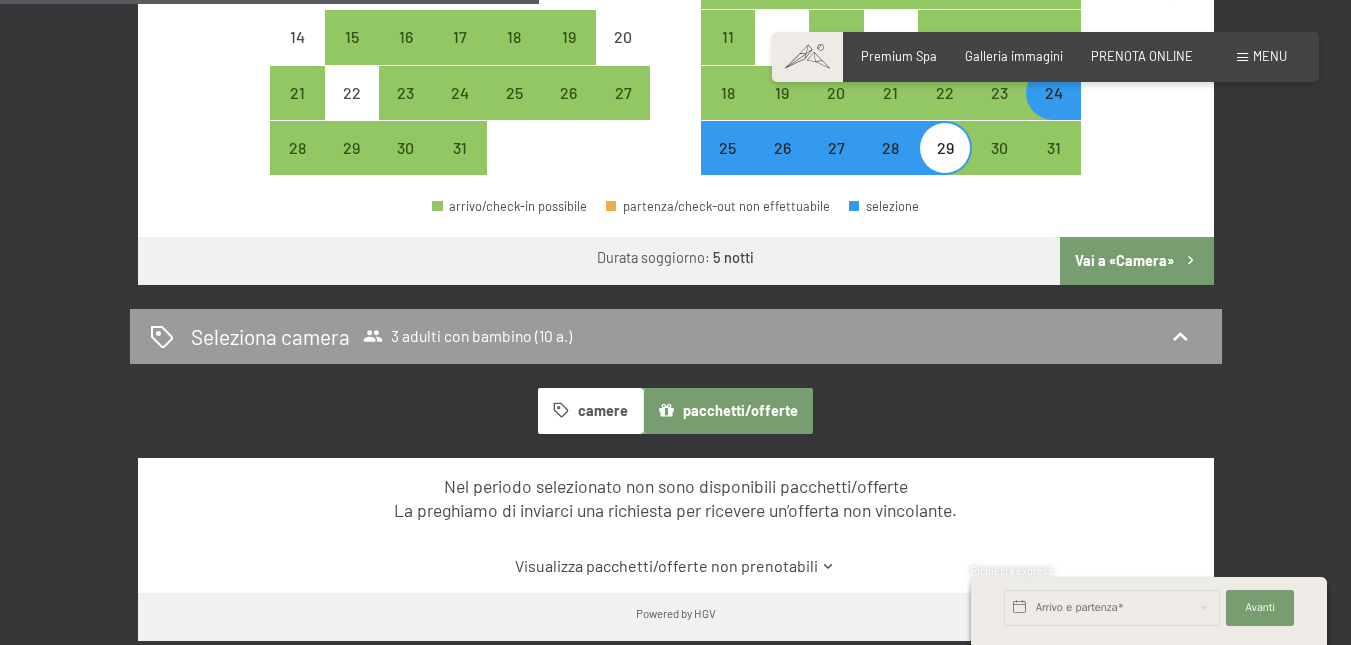 drag, startPoint x: 529, startPoint y: 410, endPoint x: 569, endPoint y: 410, distance: 40 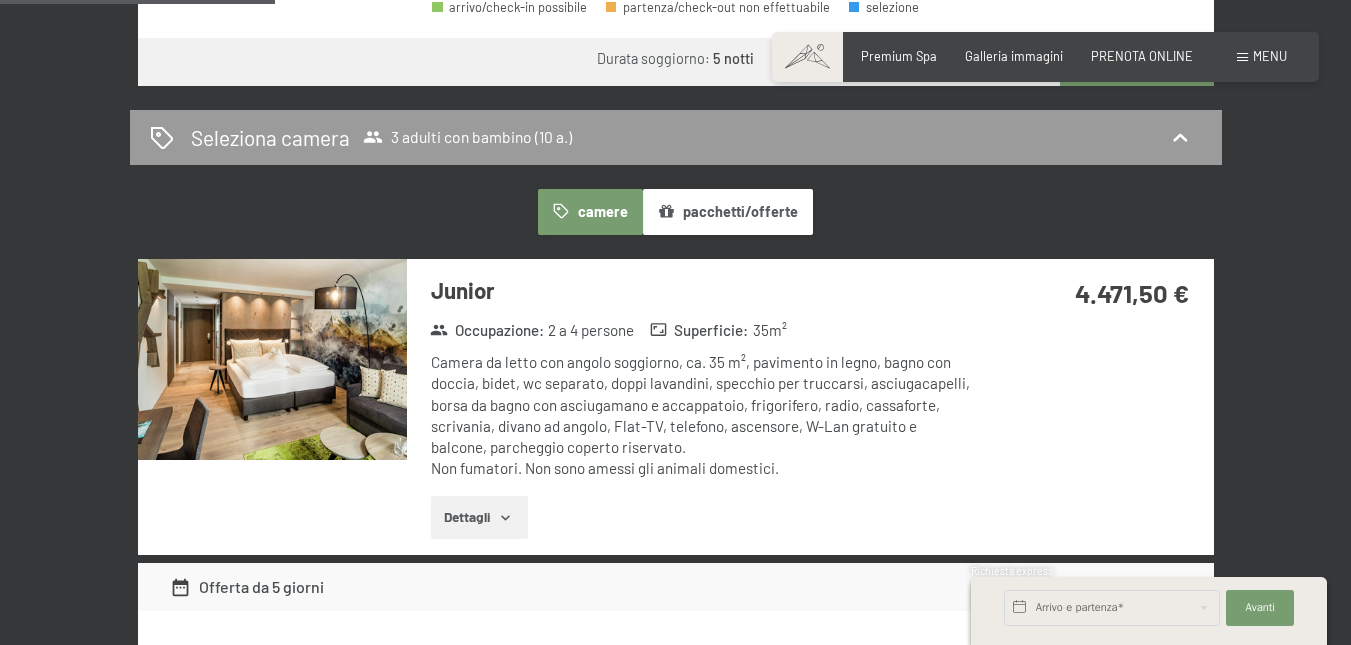 scroll, scrollTop: 1100, scrollLeft: 0, axis: vertical 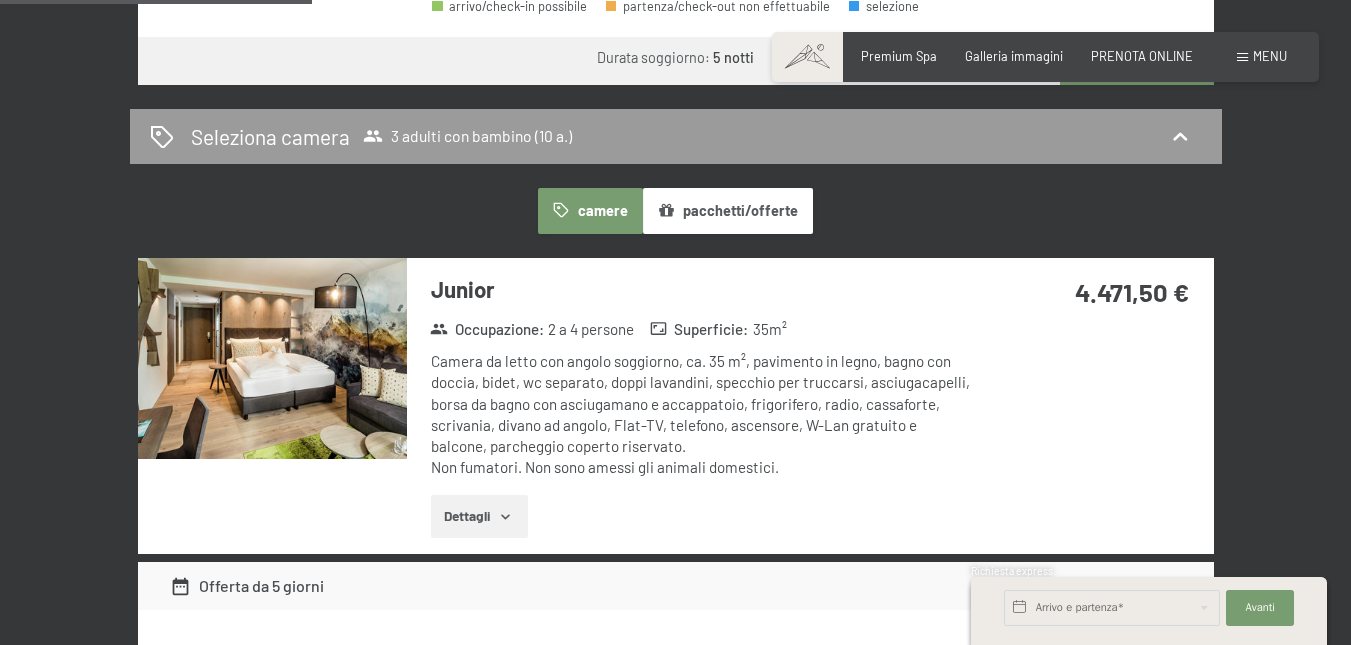 click at bounding box center (272, 359) 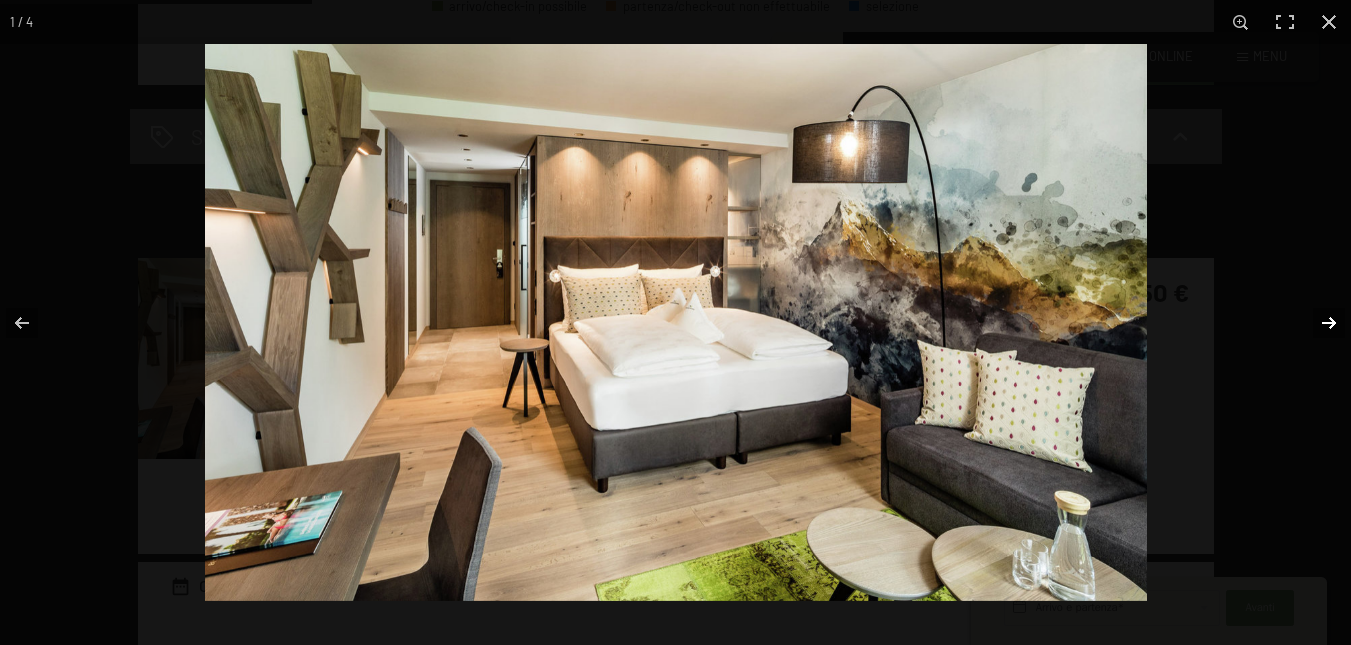 click at bounding box center (1316, 323) 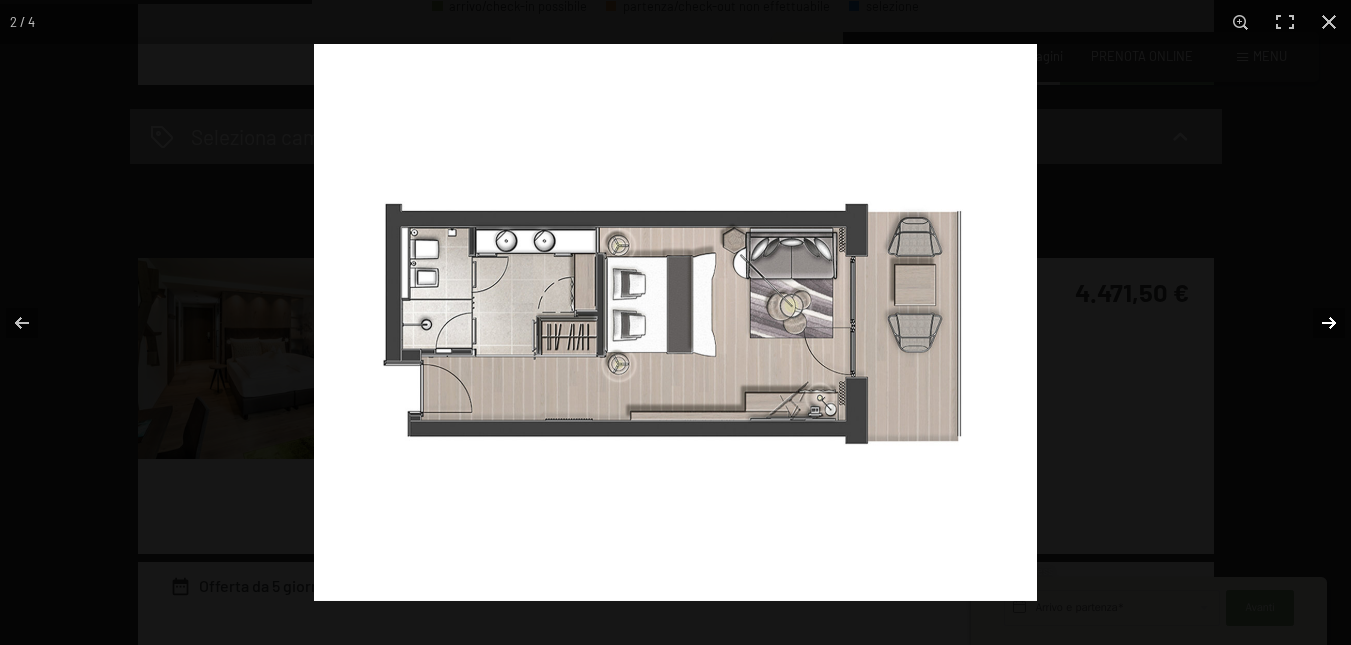 click at bounding box center (1316, 323) 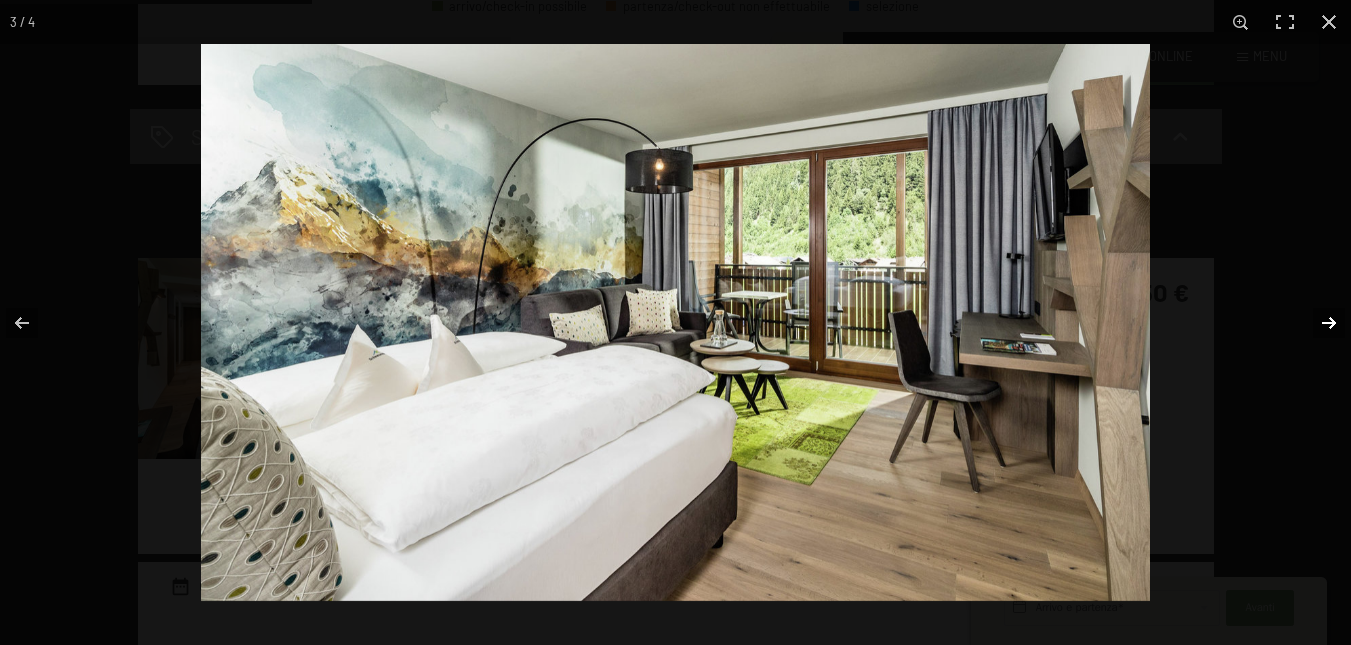 click at bounding box center [1316, 323] 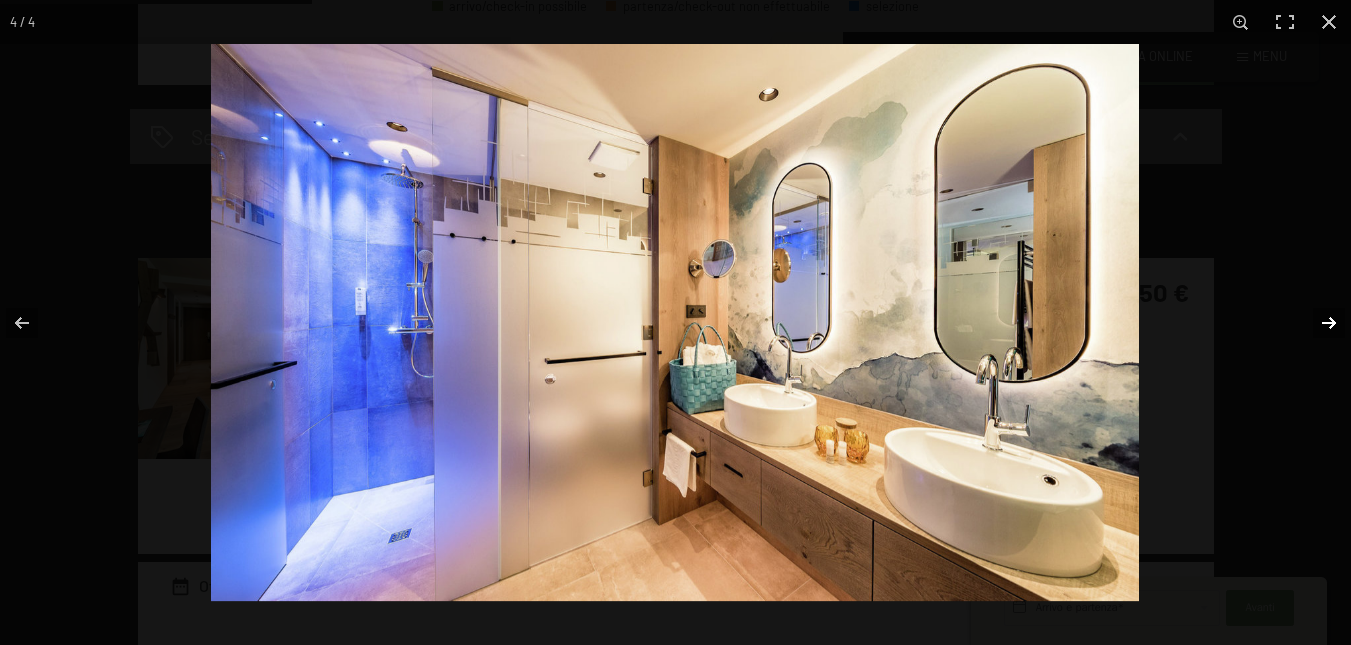 click at bounding box center [1316, 323] 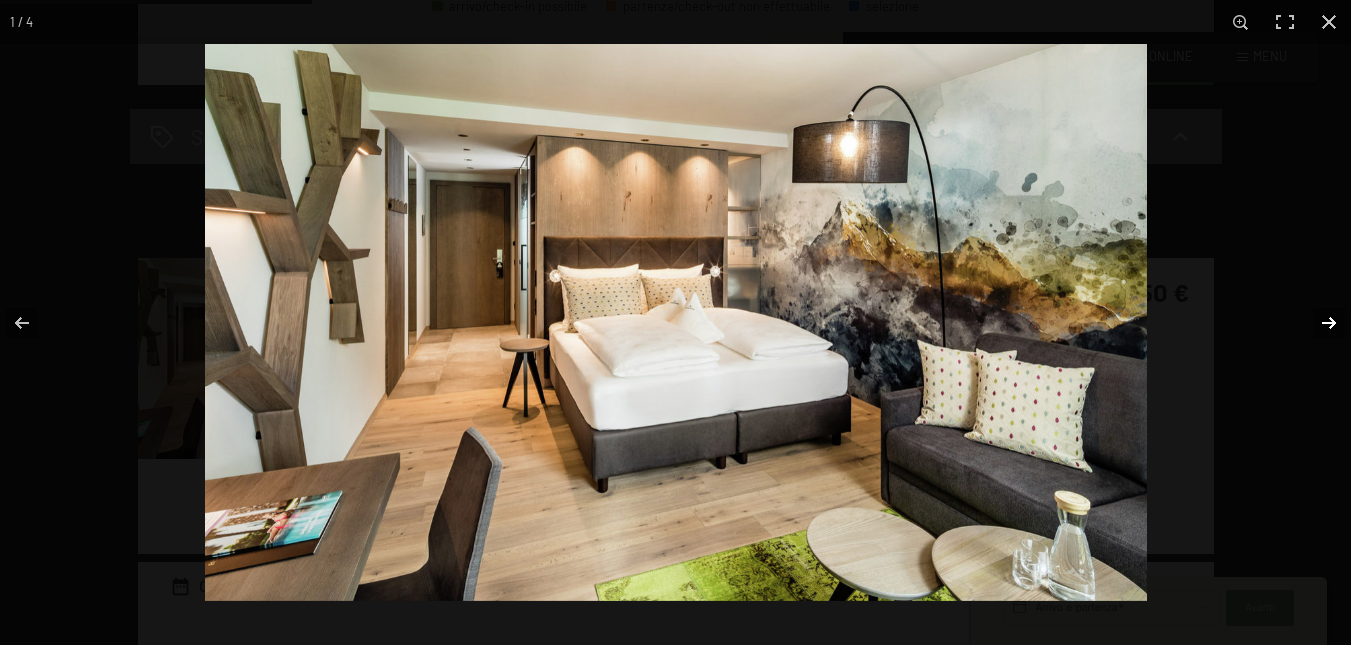 click at bounding box center [1316, 323] 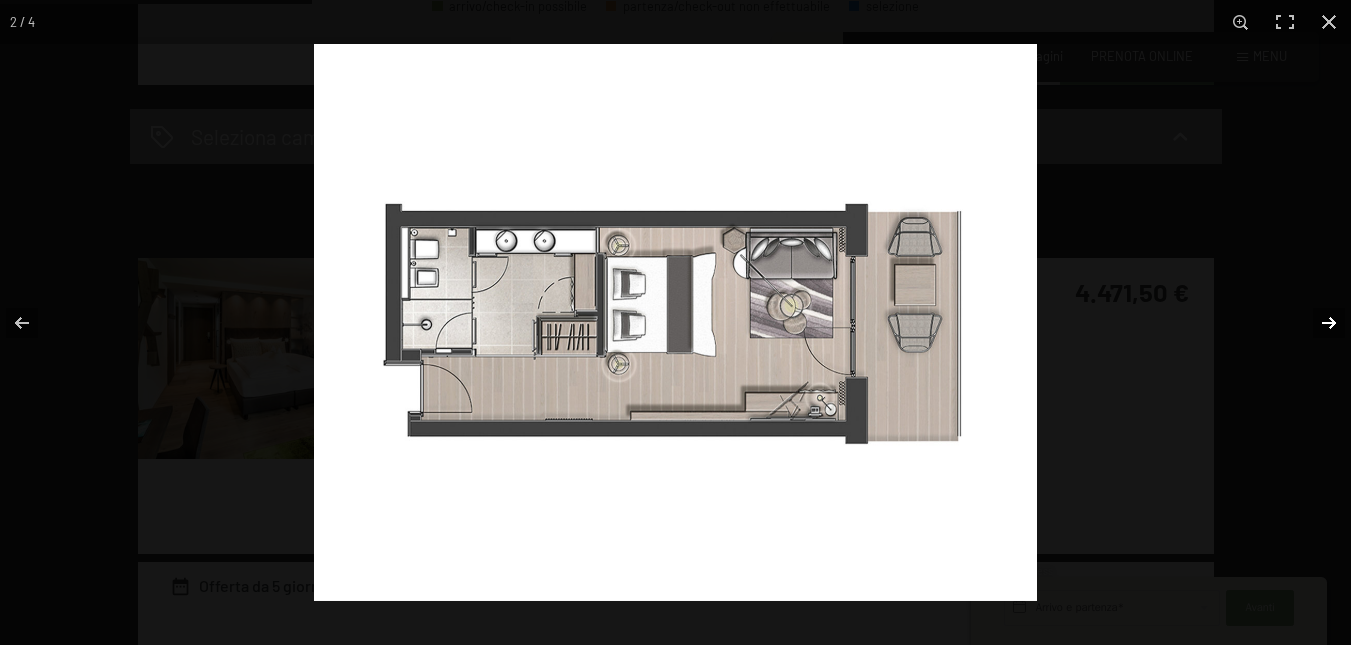 click at bounding box center [1316, 323] 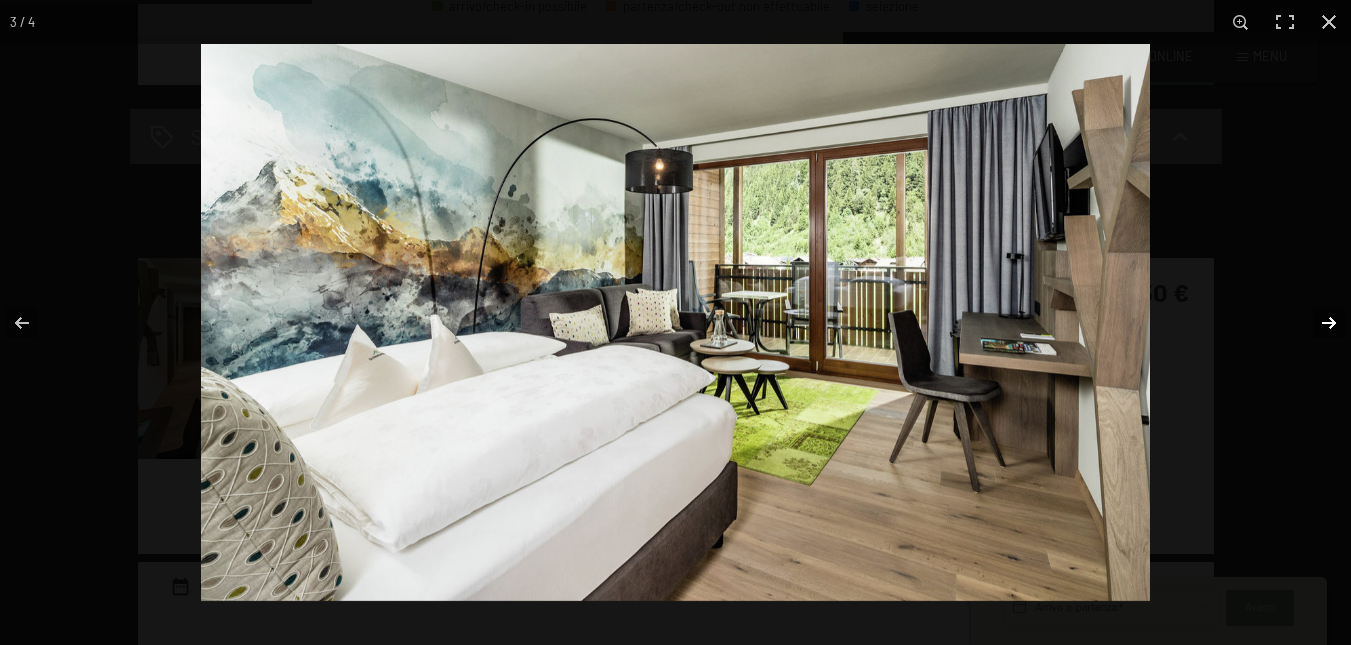 click at bounding box center [1316, 323] 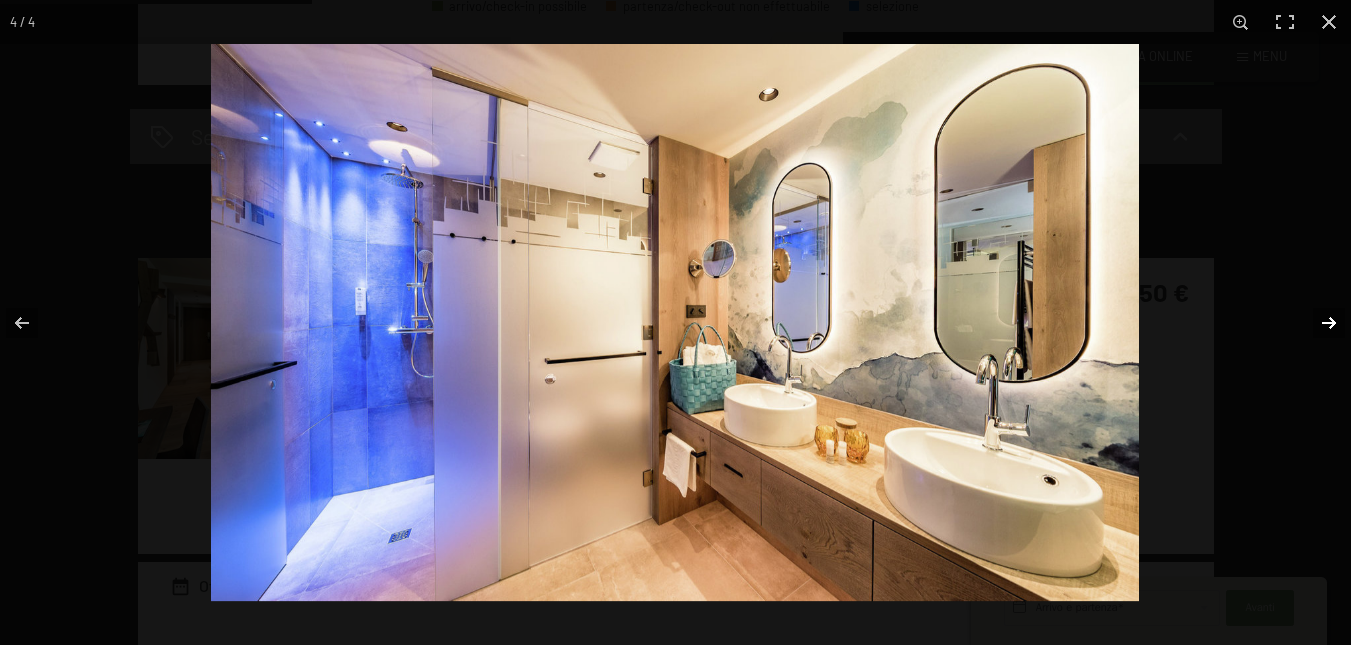 click at bounding box center (1316, 323) 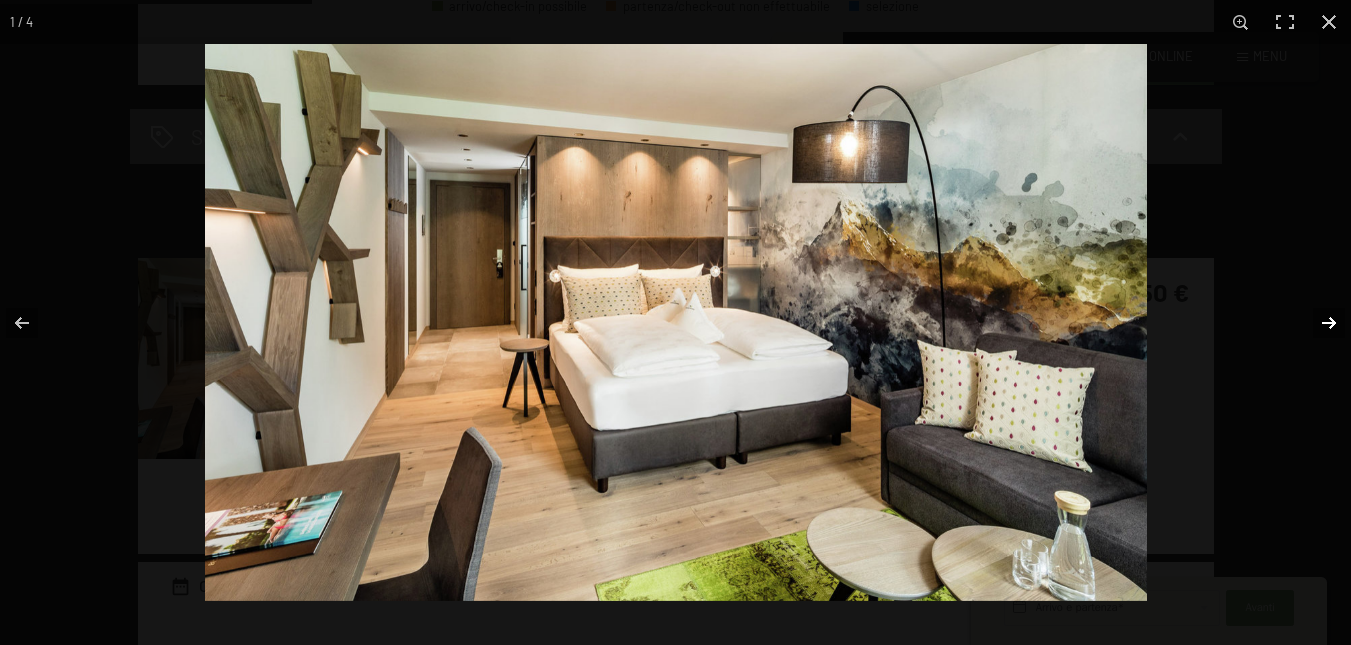 click at bounding box center (1316, 323) 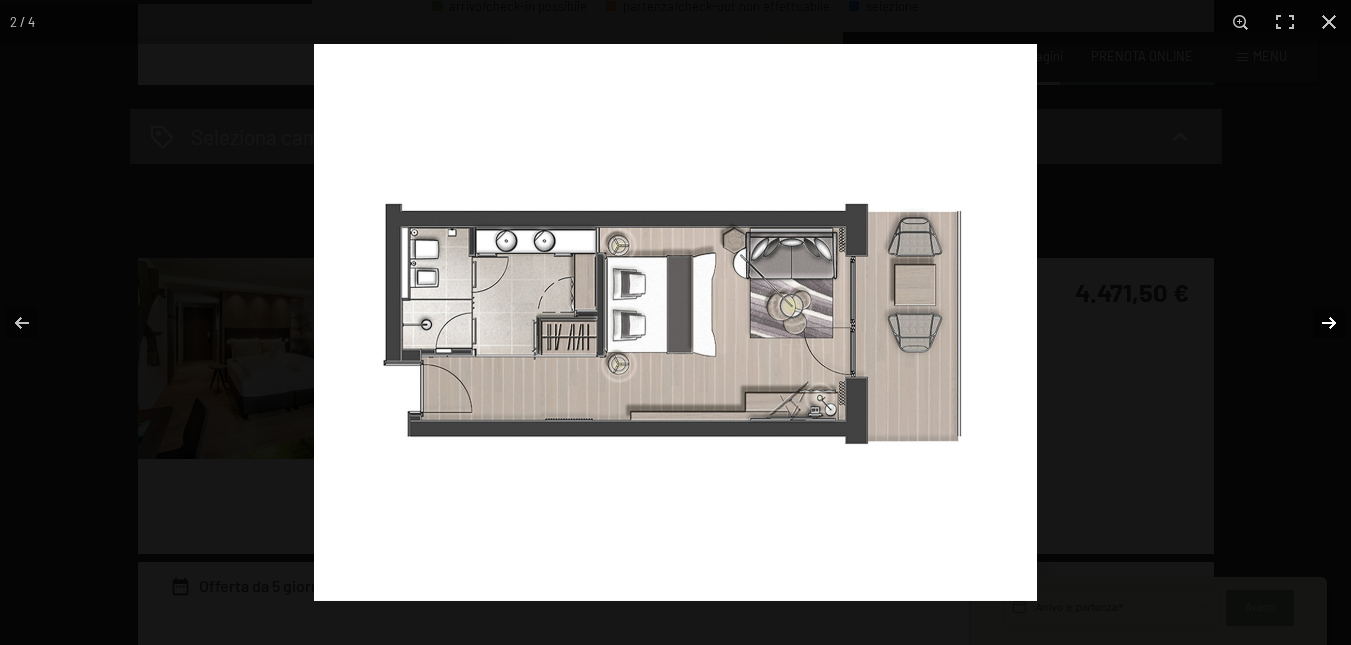 click at bounding box center (1316, 323) 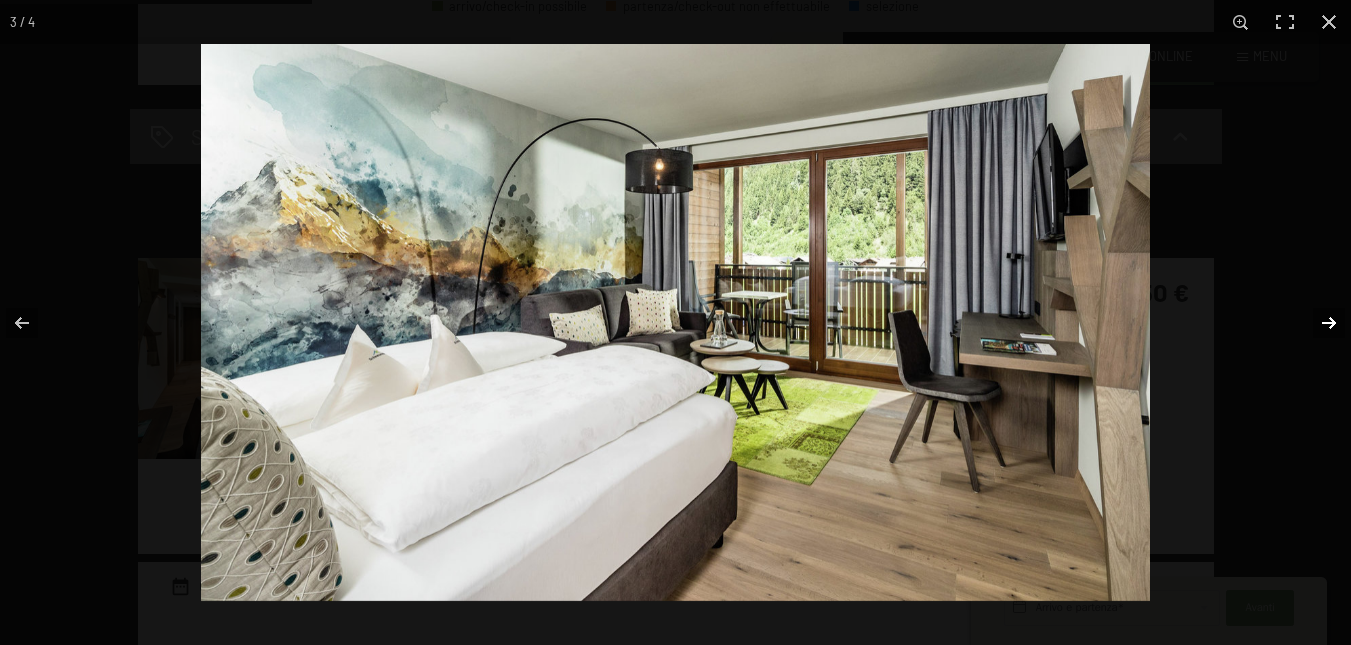 click at bounding box center [1316, 323] 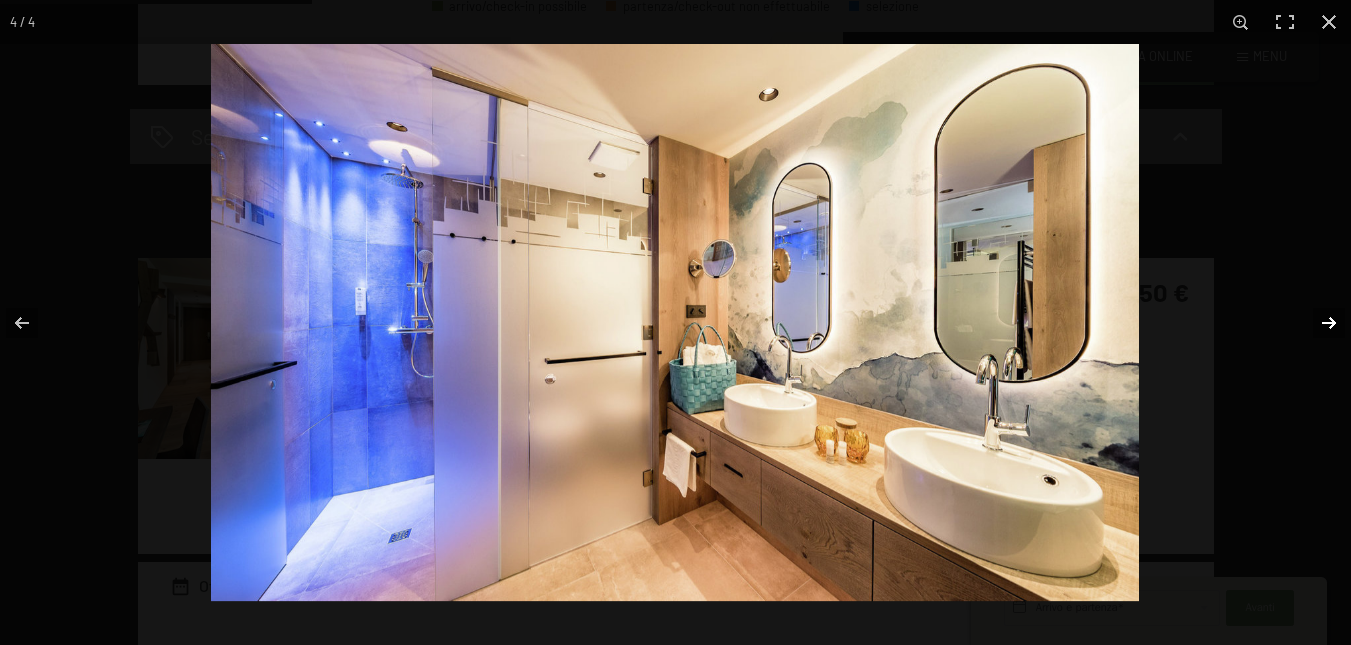 click at bounding box center (1316, 323) 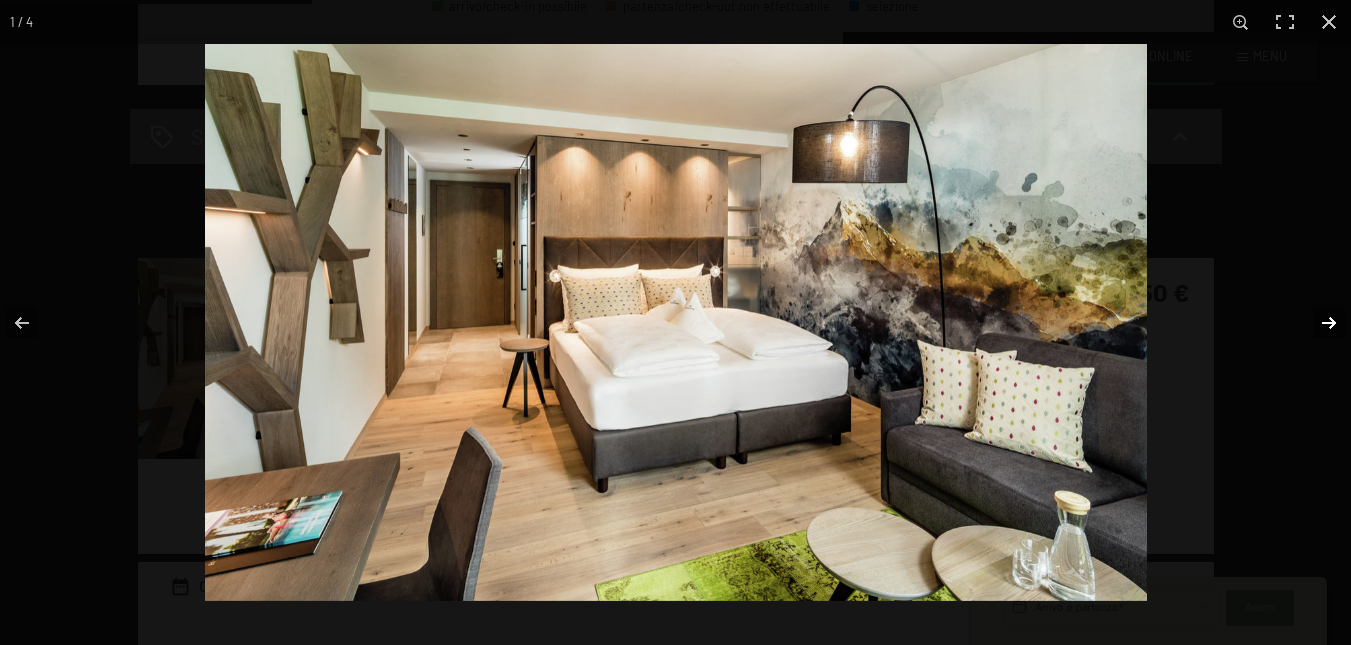 click at bounding box center [1316, 323] 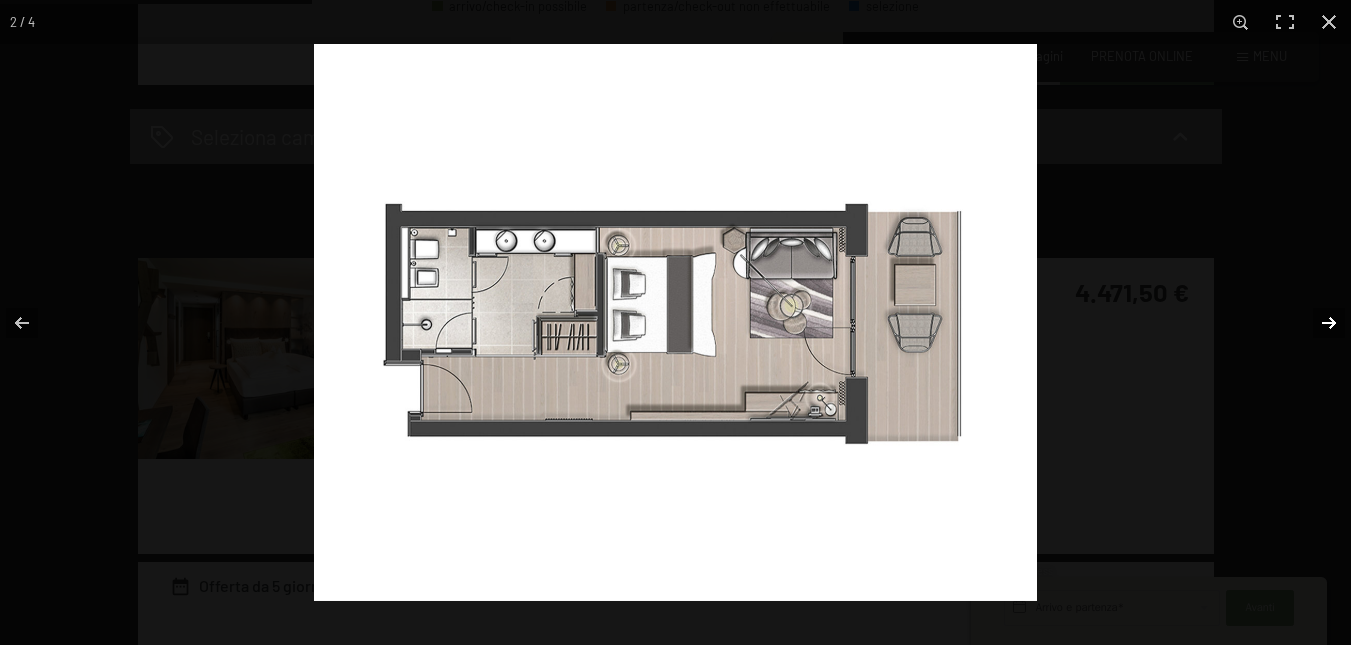 click at bounding box center (1316, 323) 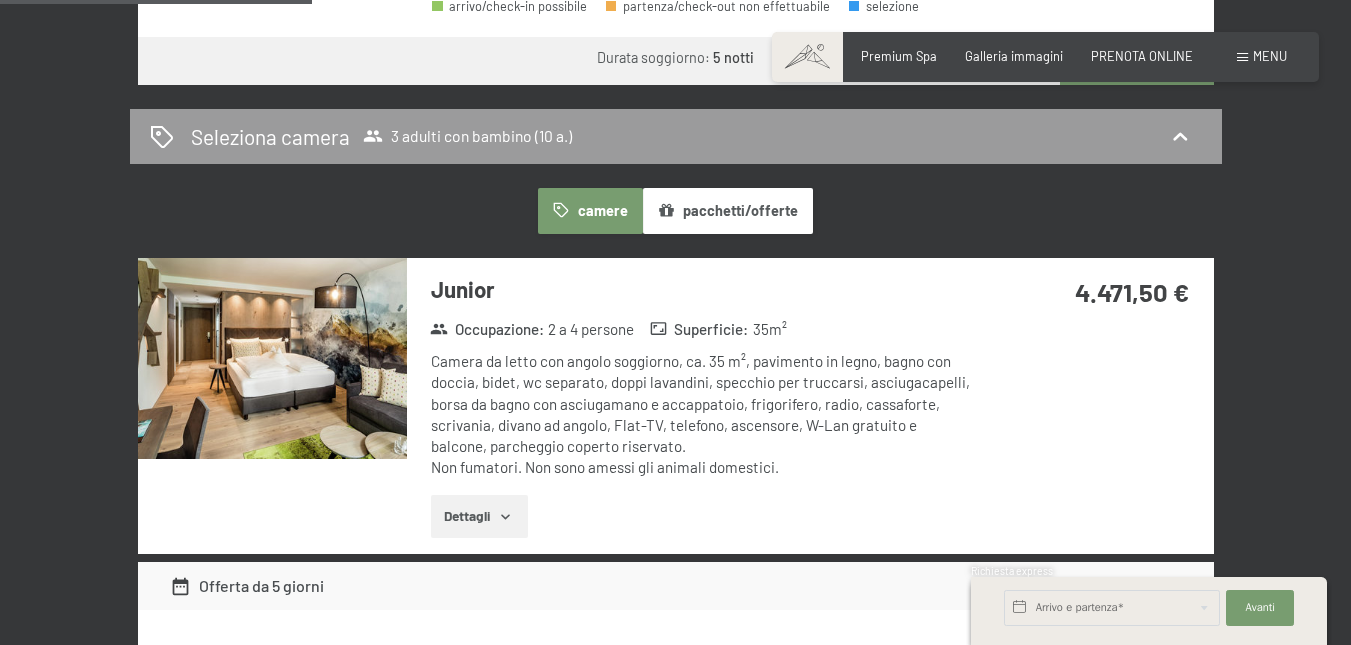 click at bounding box center [0, 0] 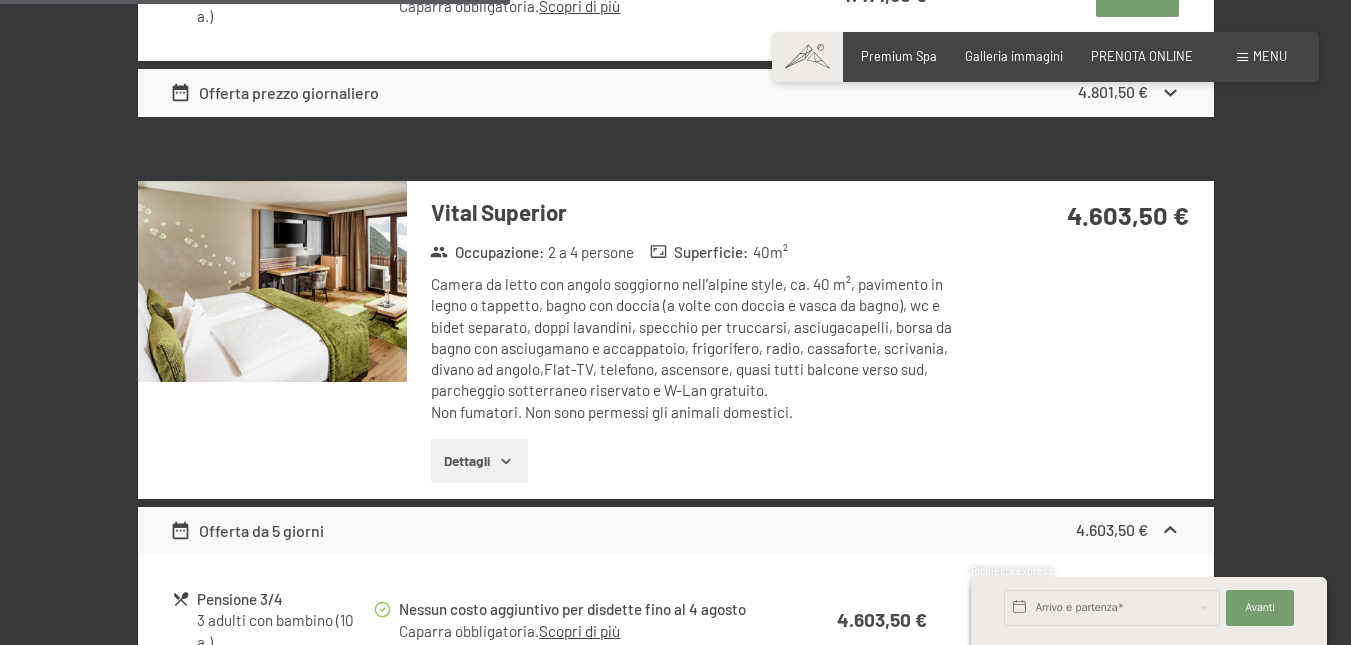 scroll, scrollTop: 1800, scrollLeft: 0, axis: vertical 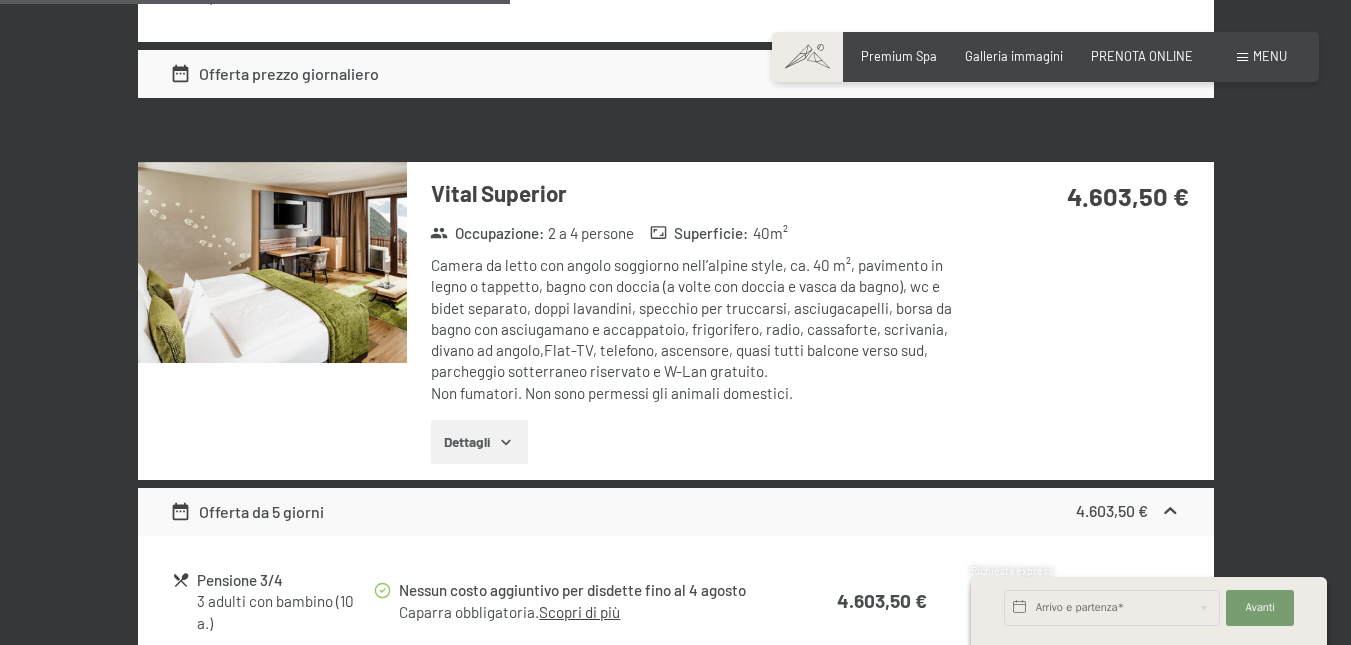 click at bounding box center [272, 263] 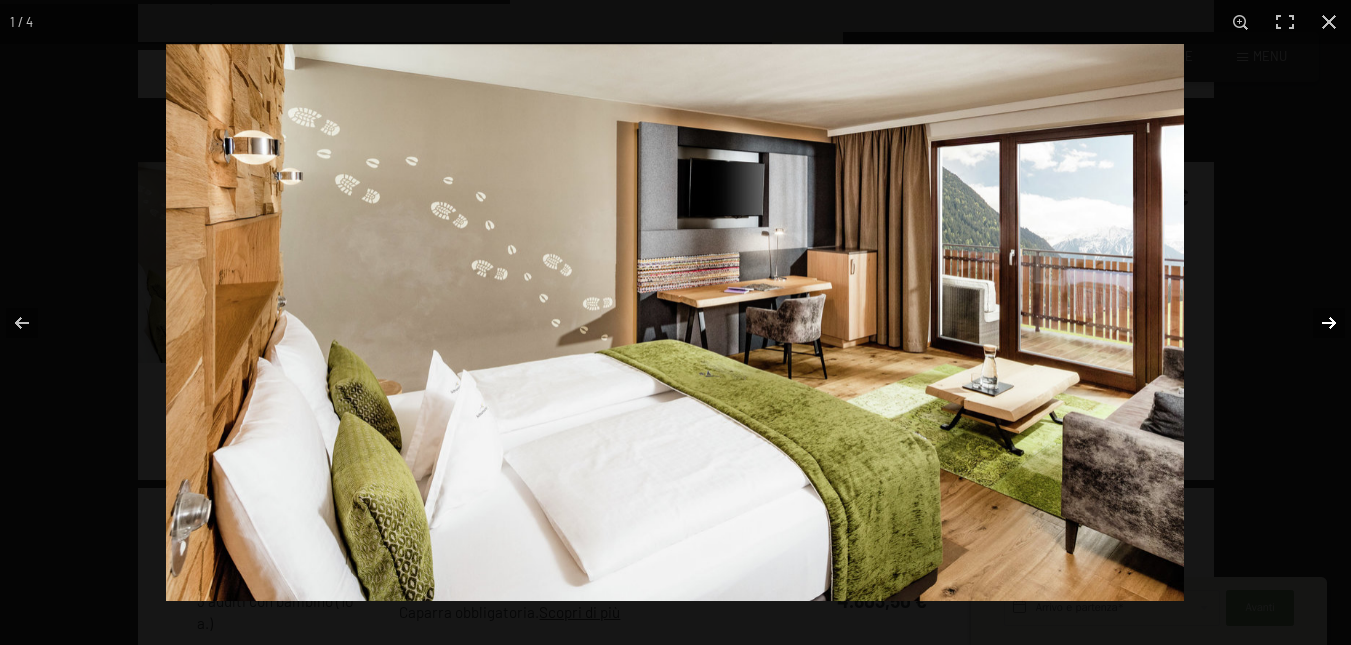click at bounding box center (1316, 323) 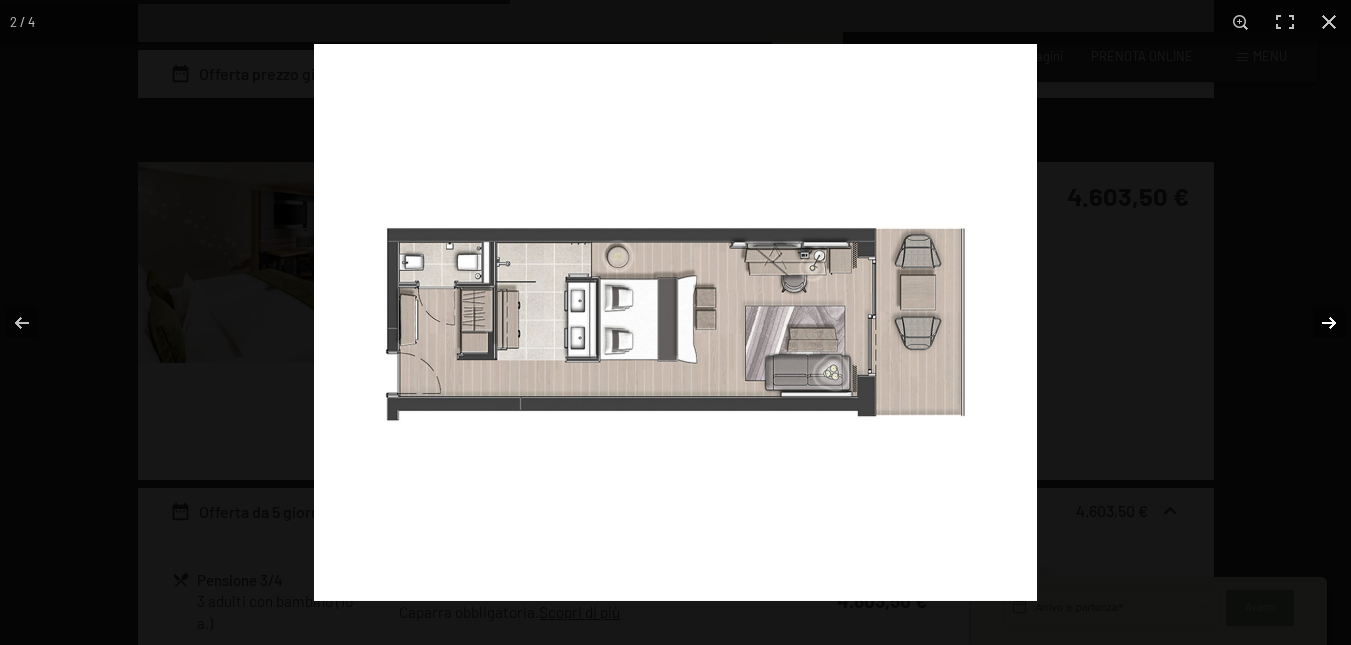 click at bounding box center (1316, 323) 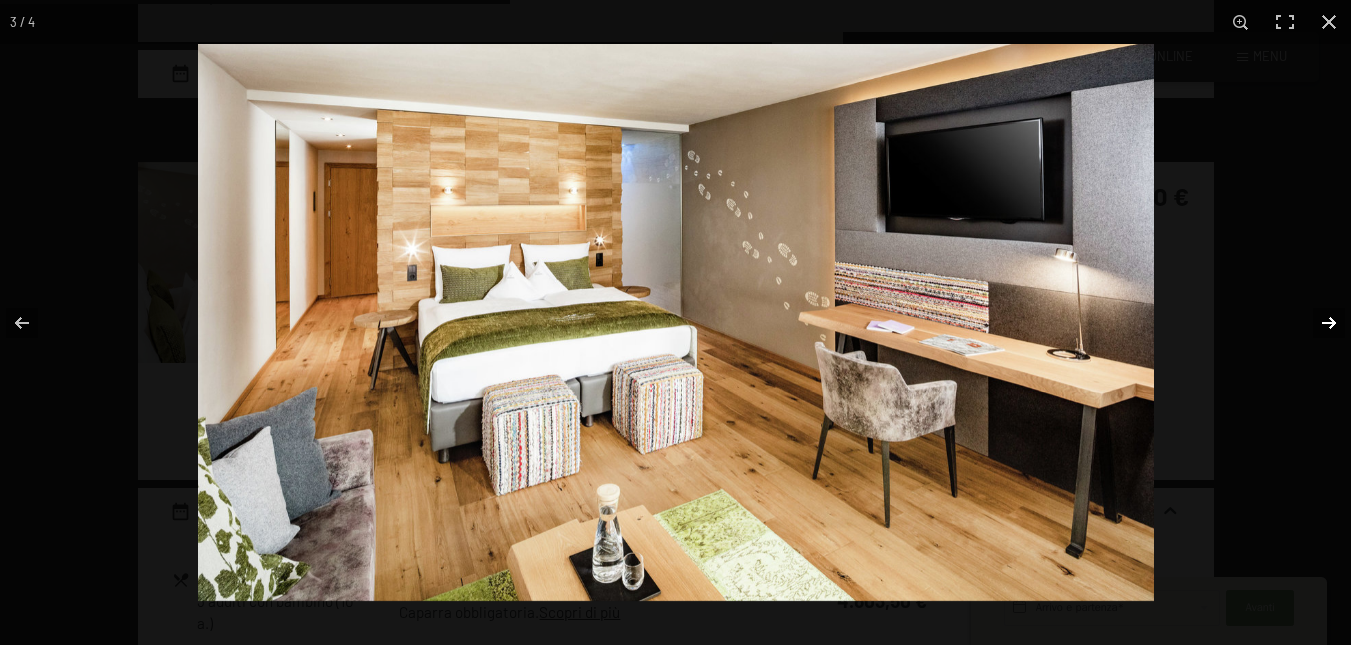 click at bounding box center (1316, 323) 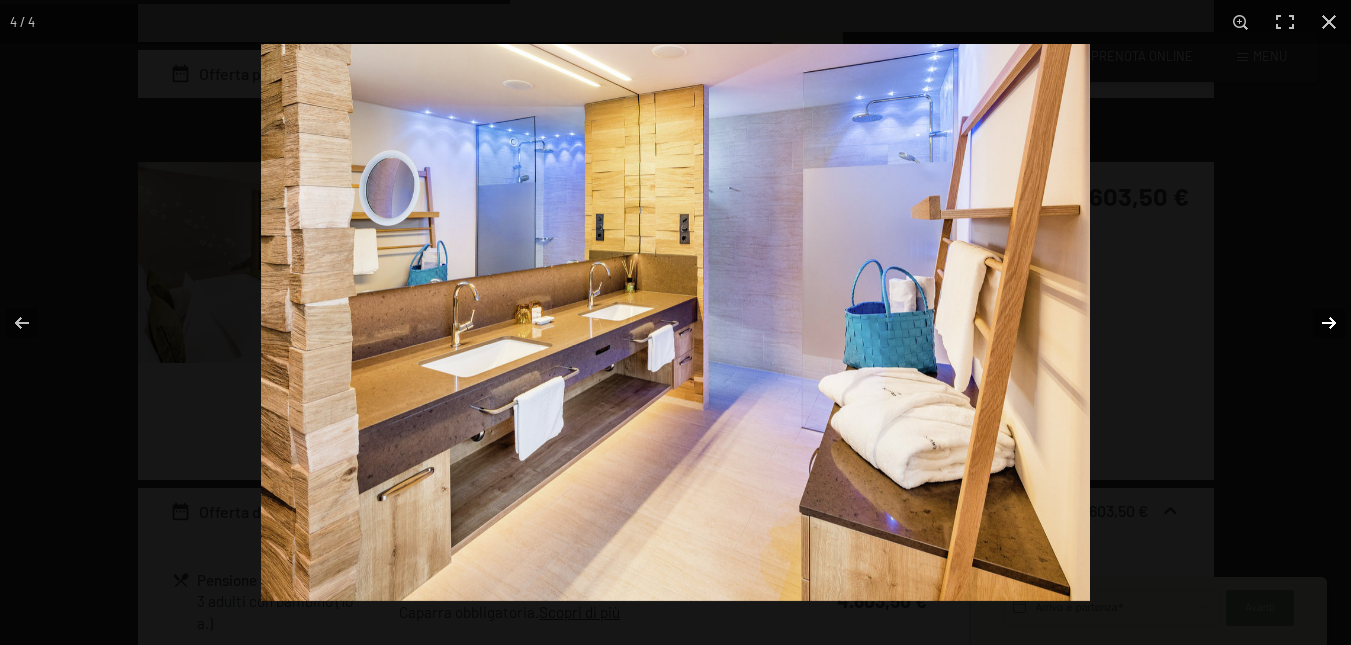 click at bounding box center [1316, 323] 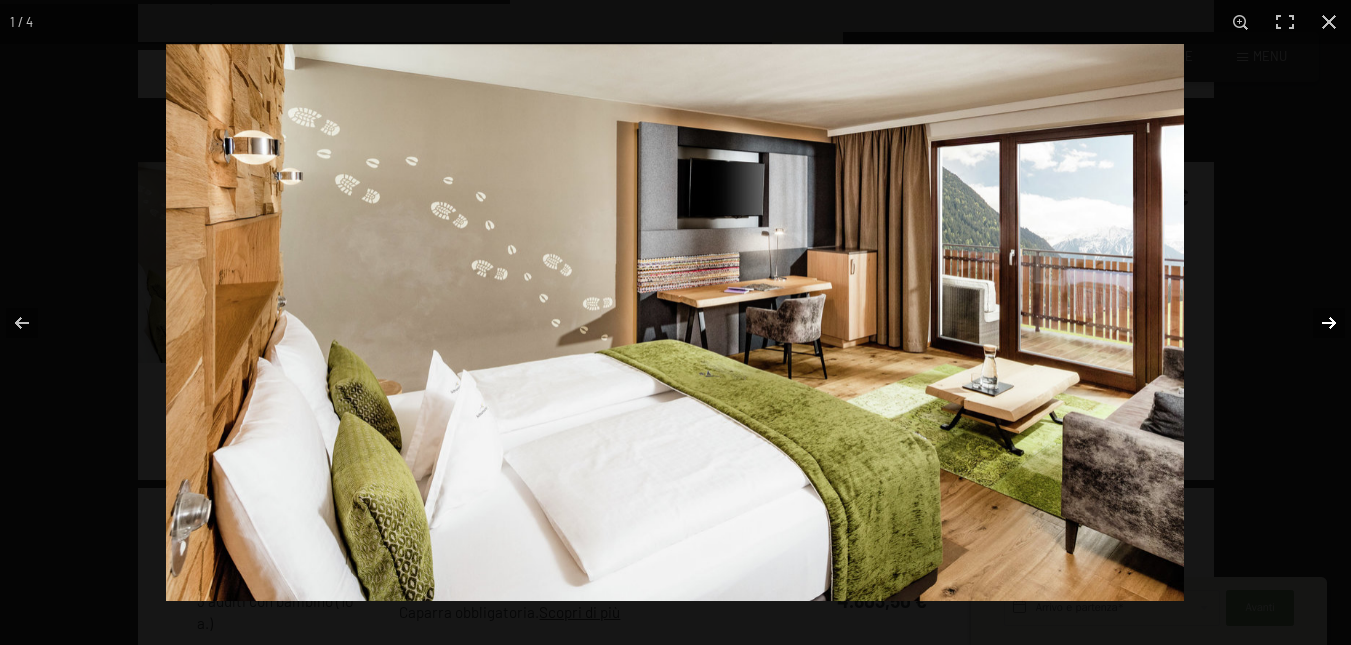 click at bounding box center [1316, 323] 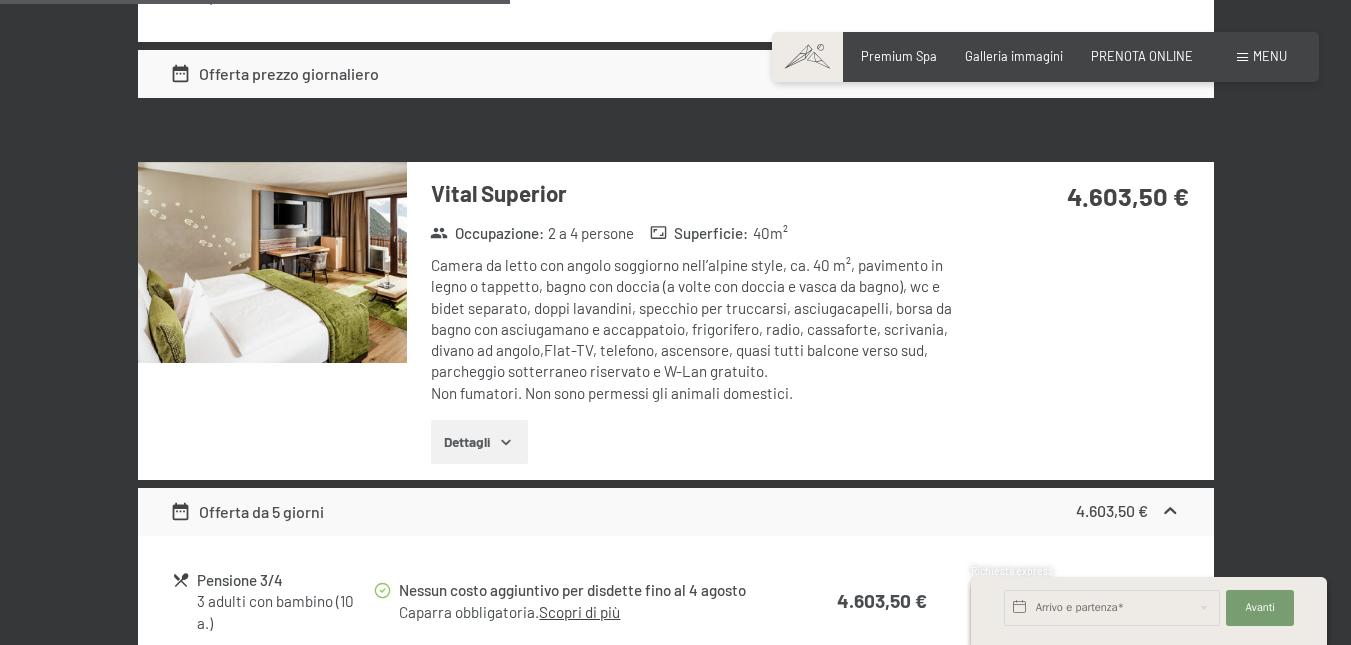 click at bounding box center (0, 0) 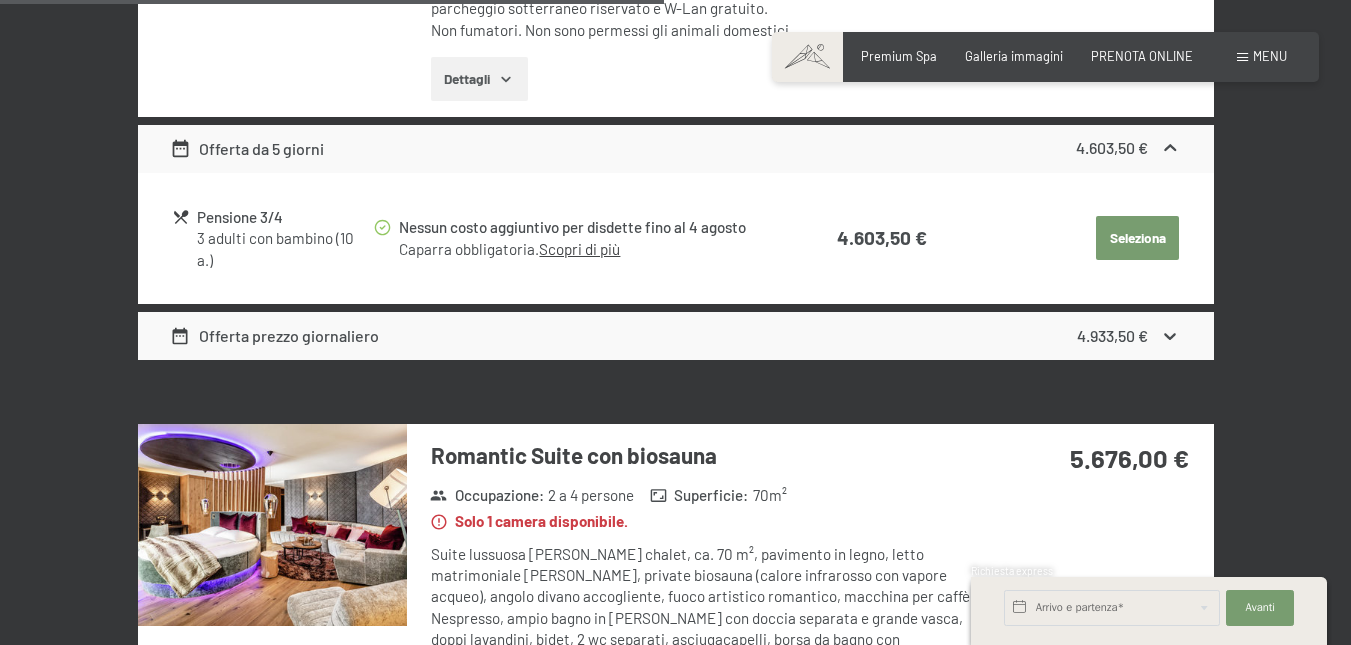 scroll, scrollTop: 2400, scrollLeft: 0, axis: vertical 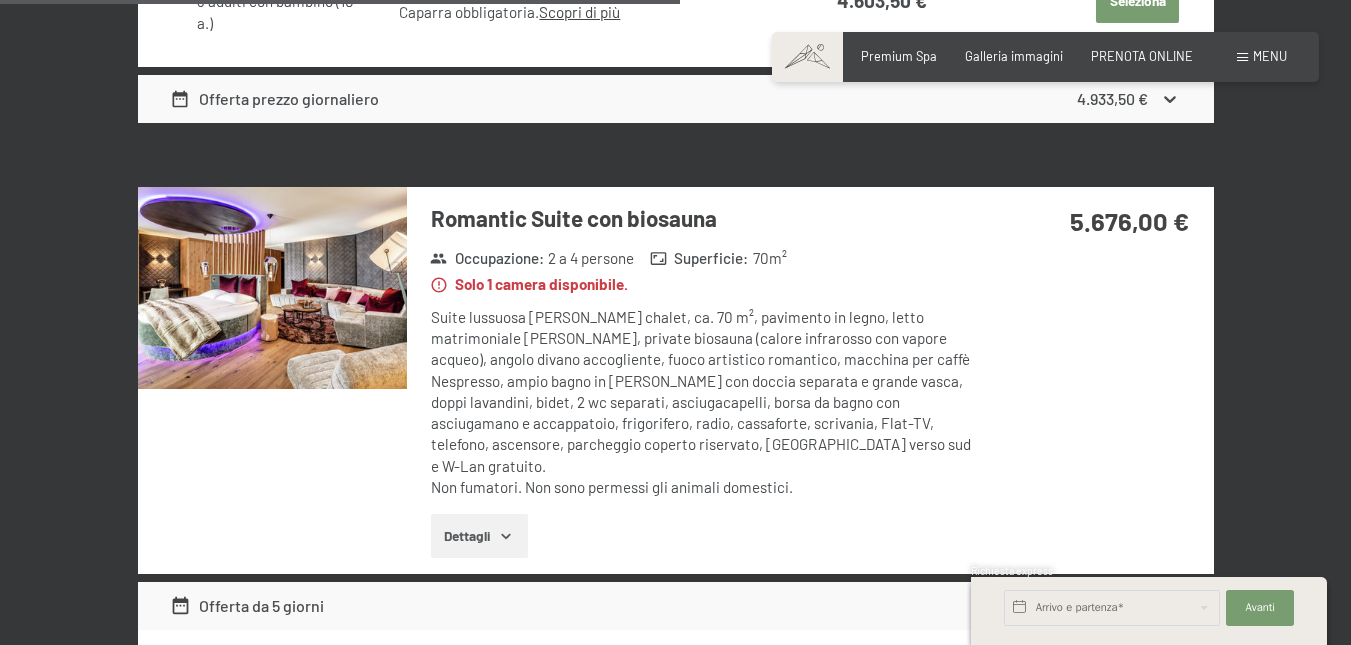 click at bounding box center [272, 288] 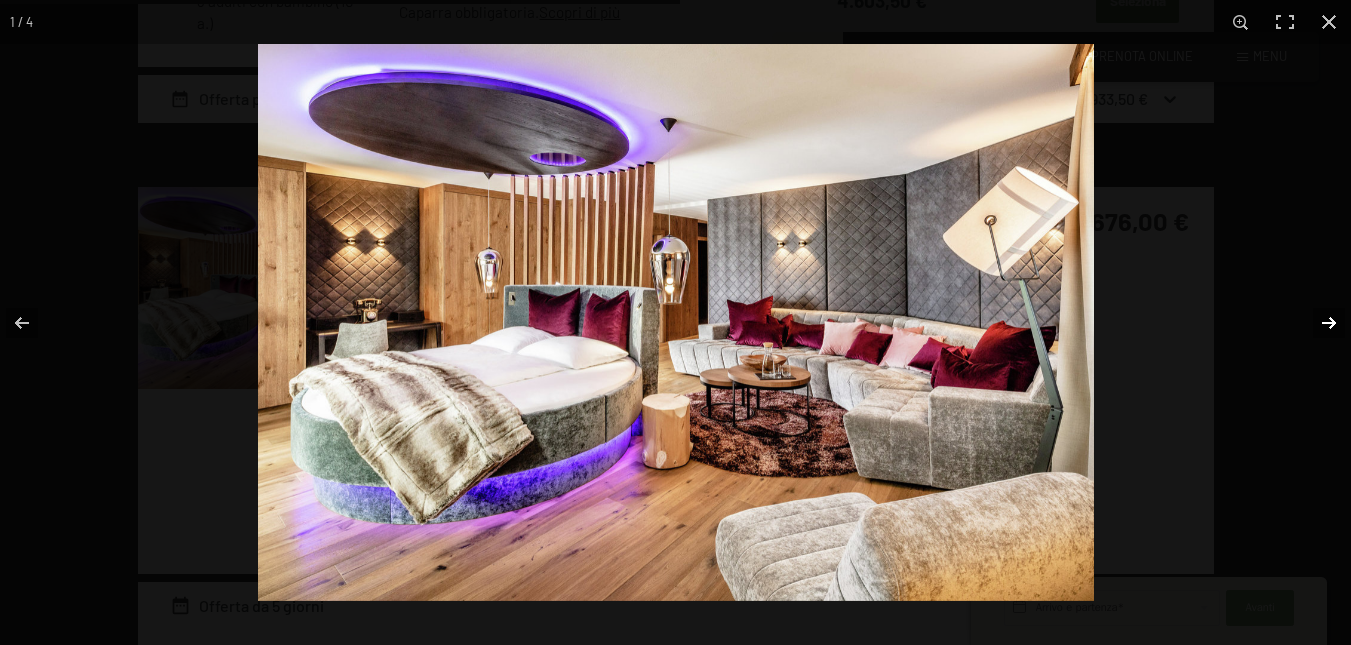 click at bounding box center [1316, 323] 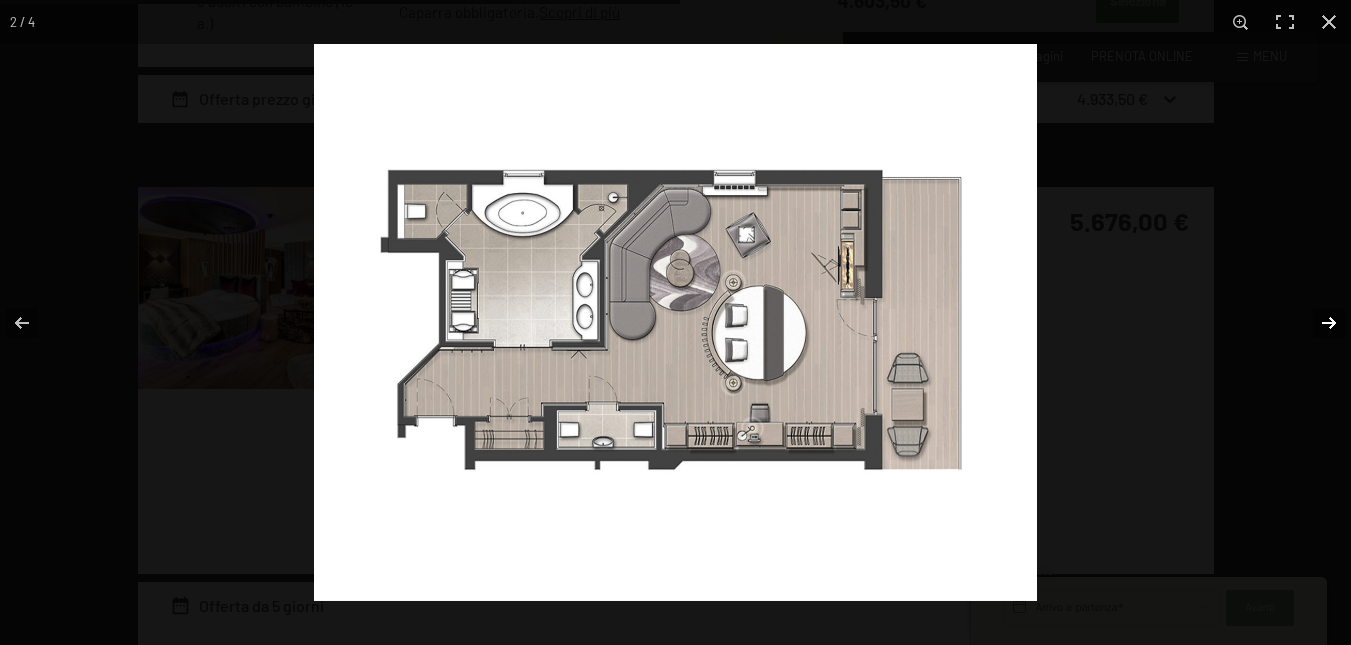 click at bounding box center (1316, 323) 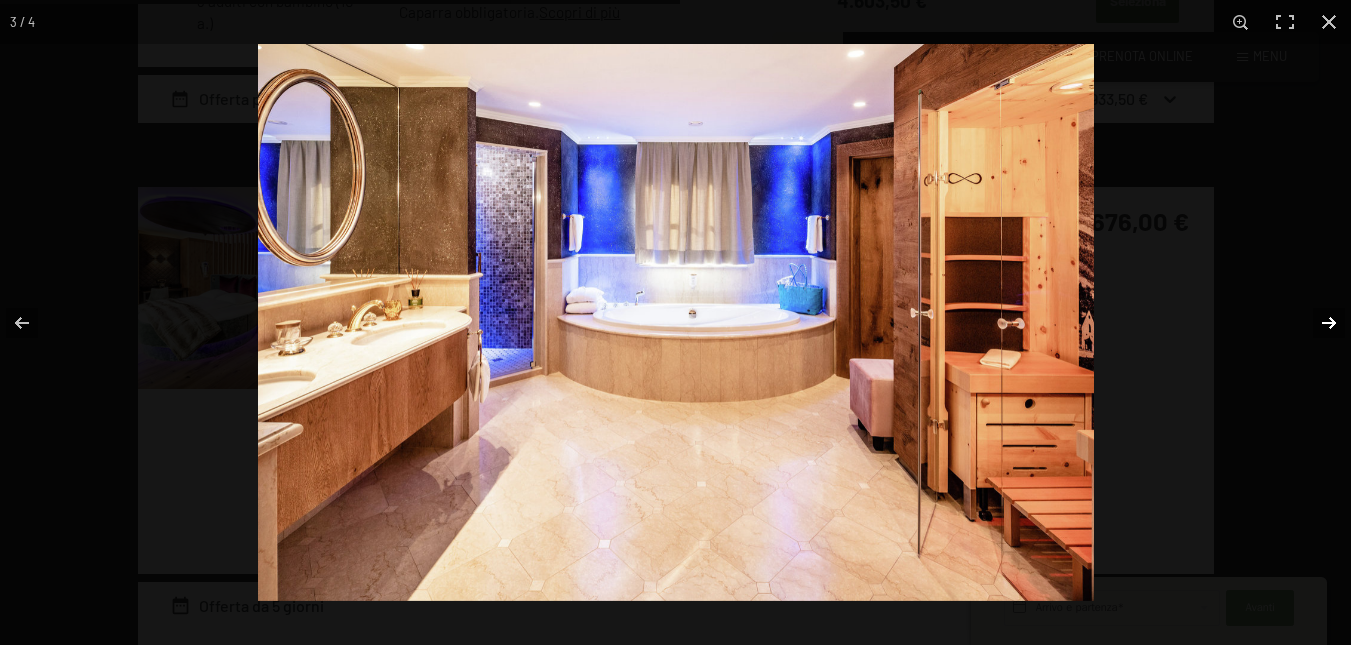 click at bounding box center (1316, 323) 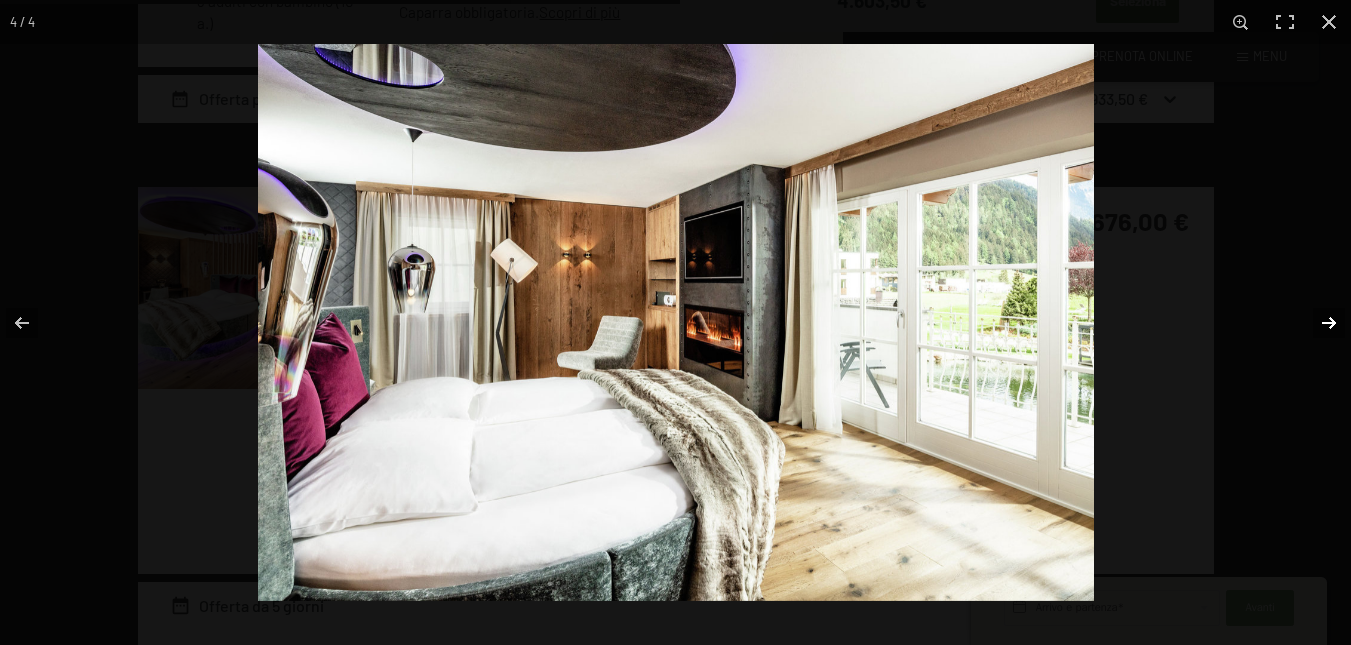 click at bounding box center (1316, 323) 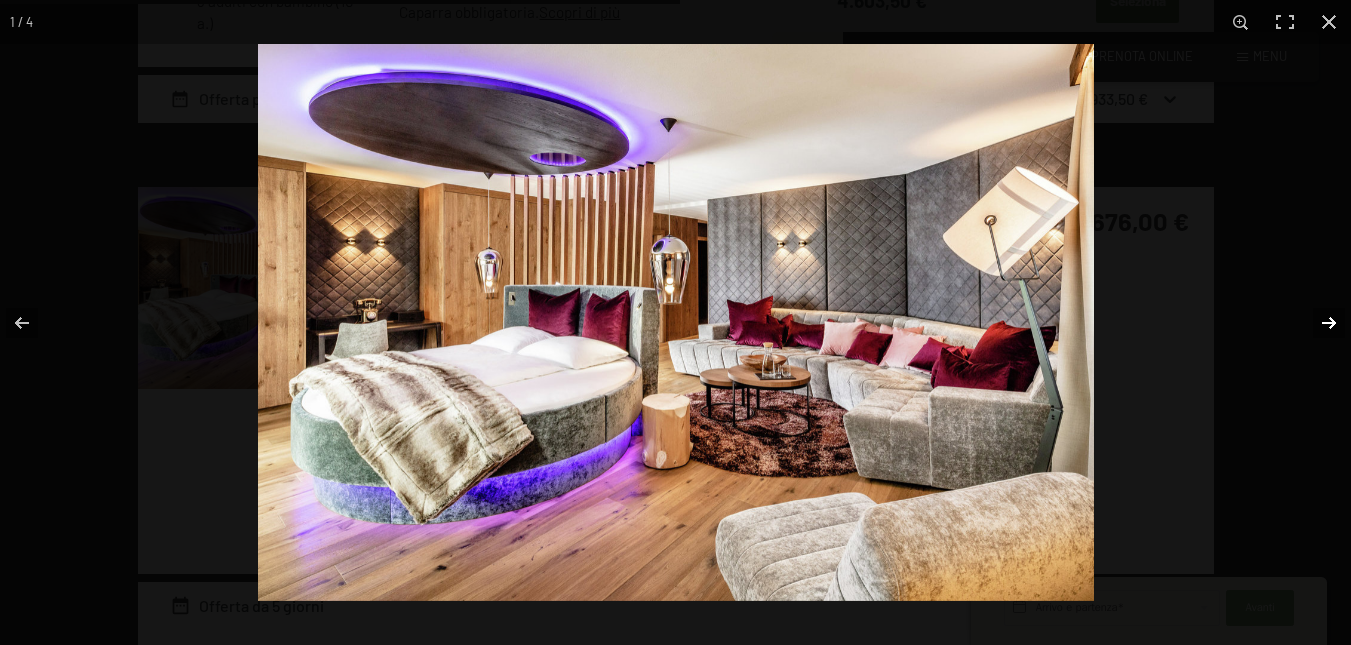 click at bounding box center [1316, 323] 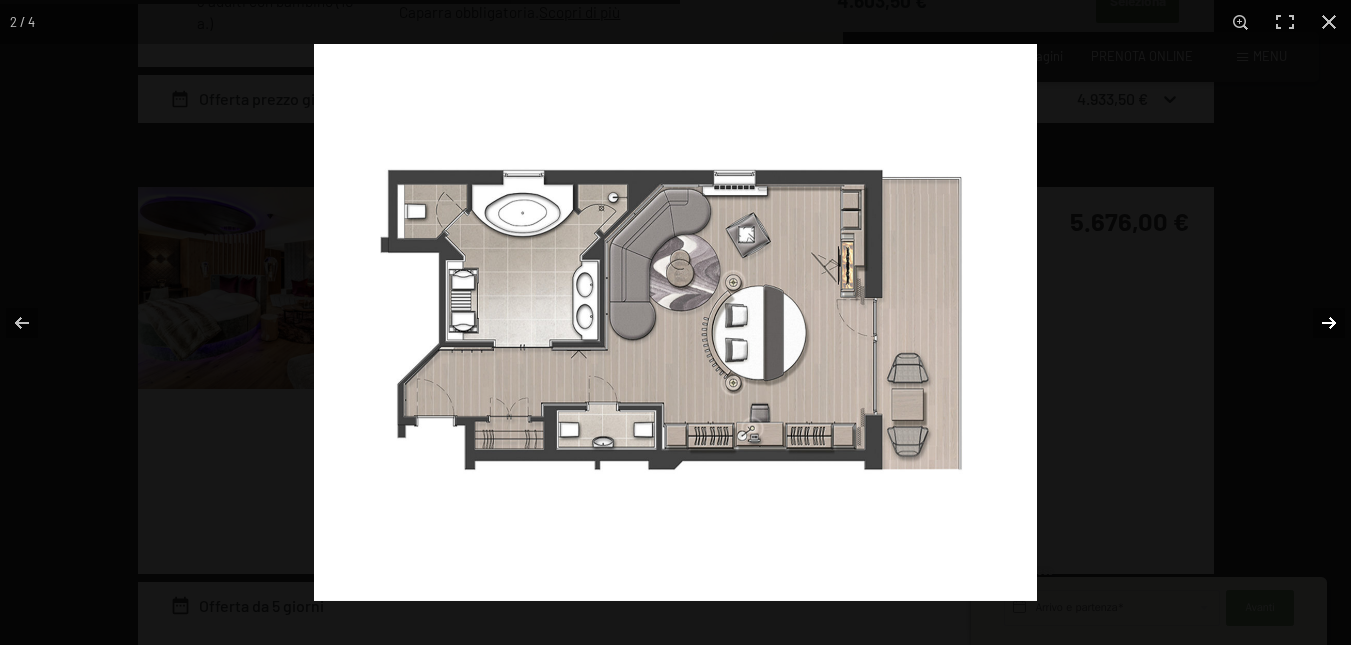 click at bounding box center [1316, 323] 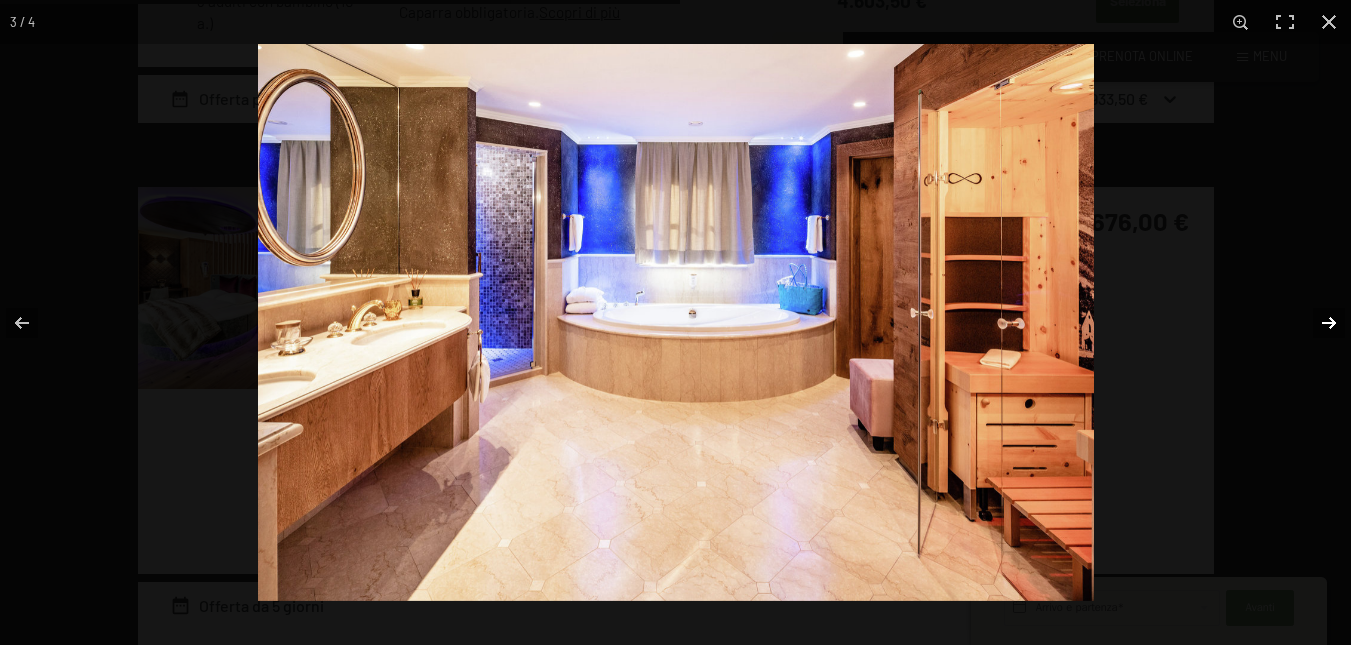 click at bounding box center (1316, 323) 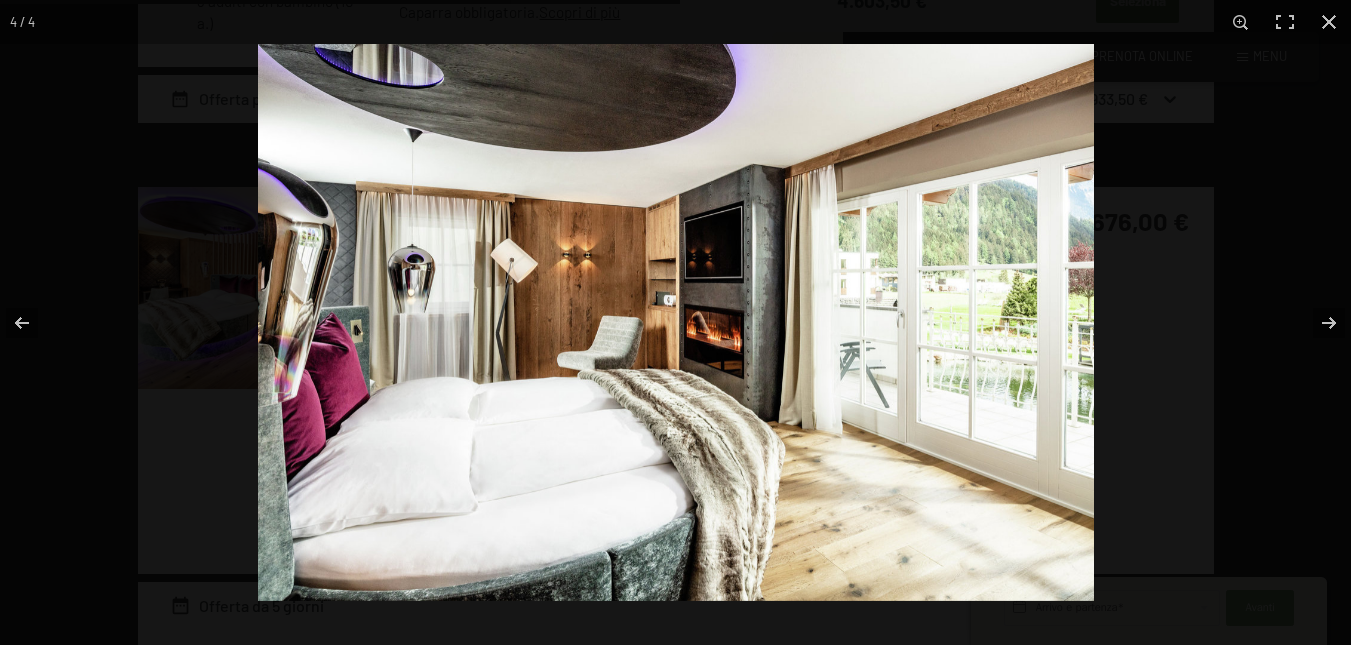 click at bounding box center (676, 322) 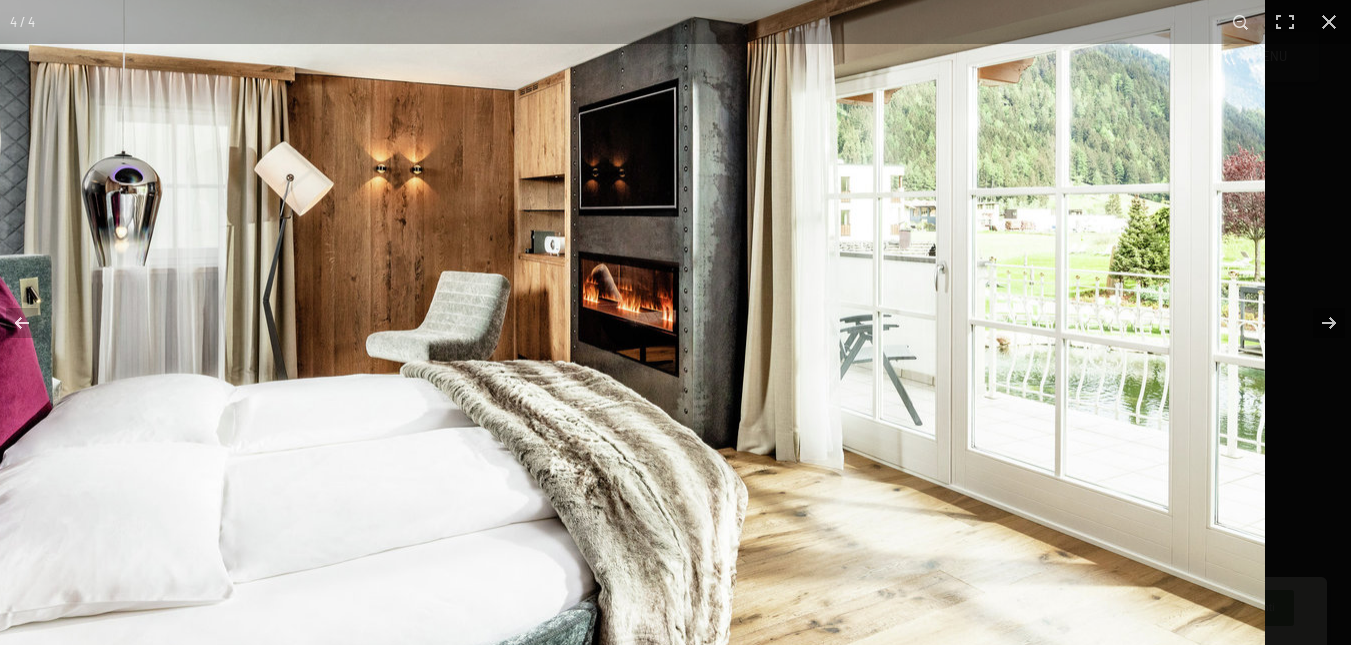 click at bounding box center [565, 282] 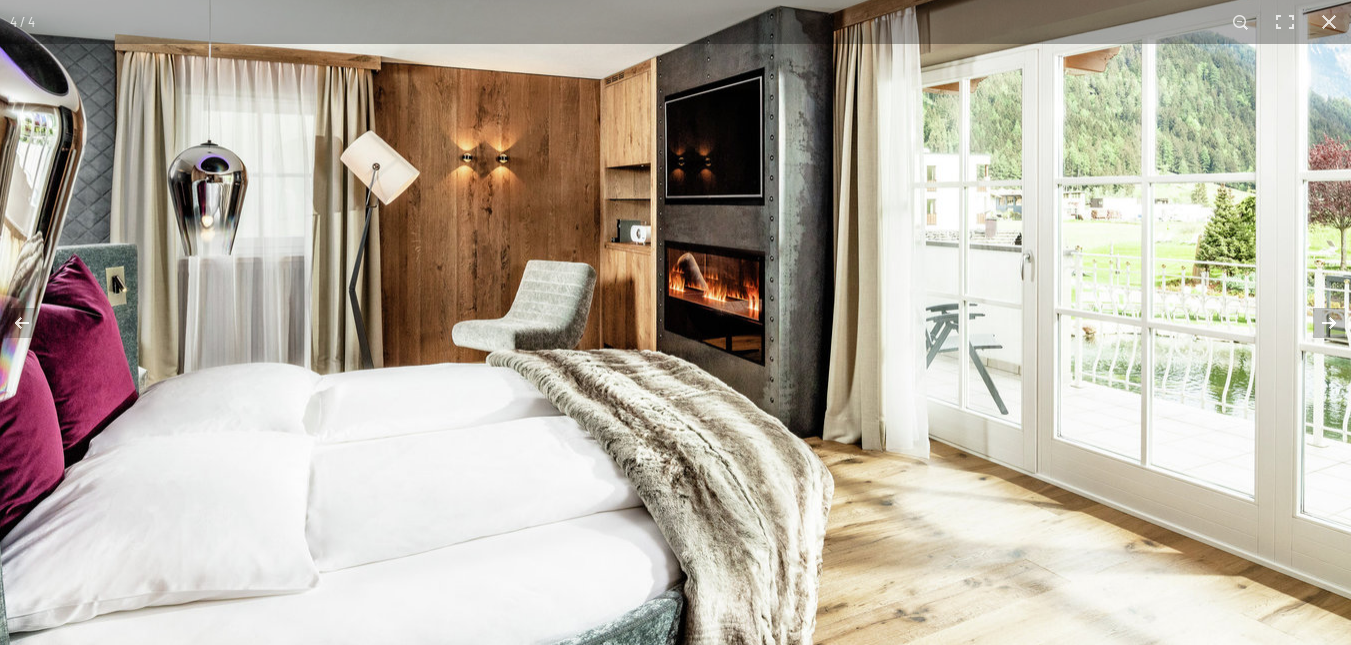 click at bounding box center (651, 271) 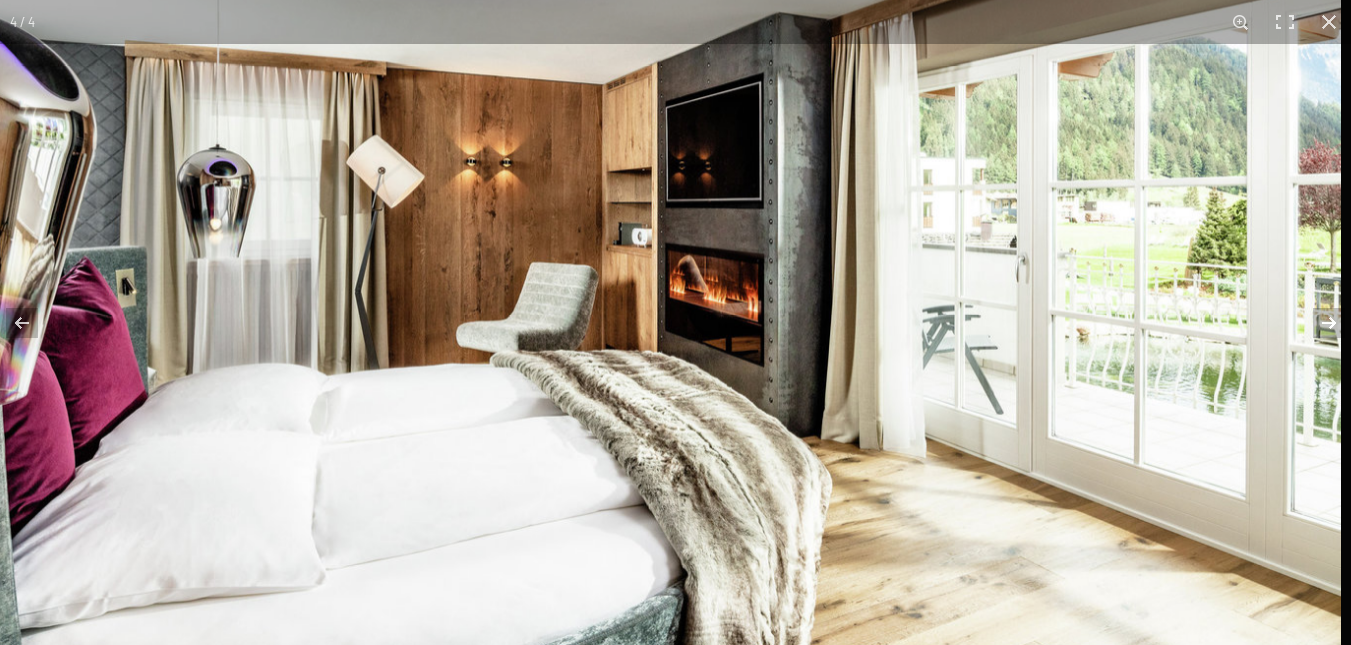 click at bounding box center [651, 274] 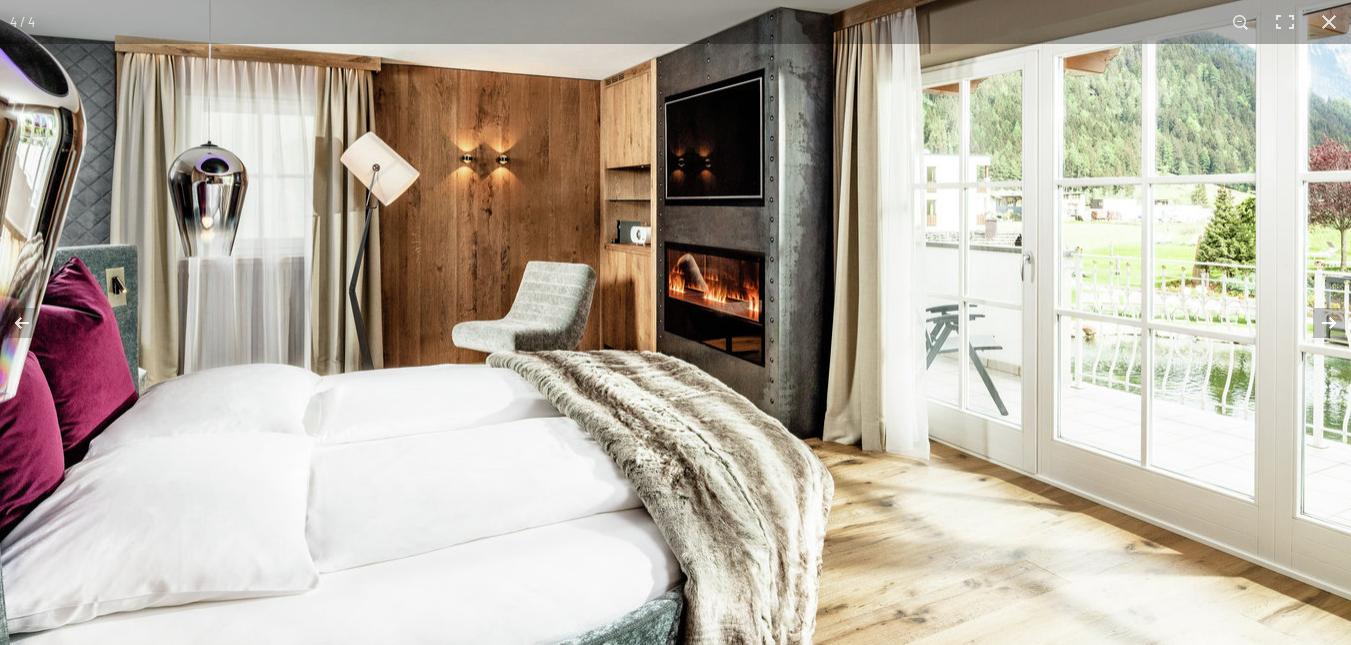 click at bounding box center (651, 272) 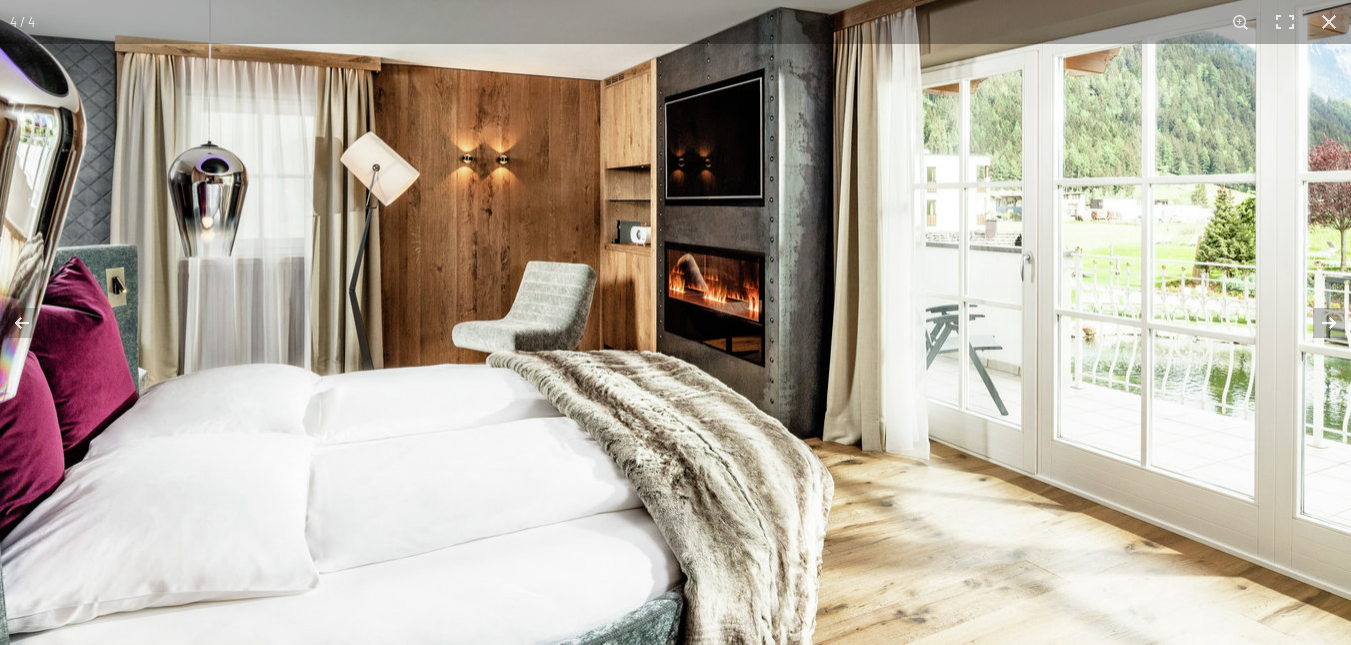 click at bounding box center [651, 272] 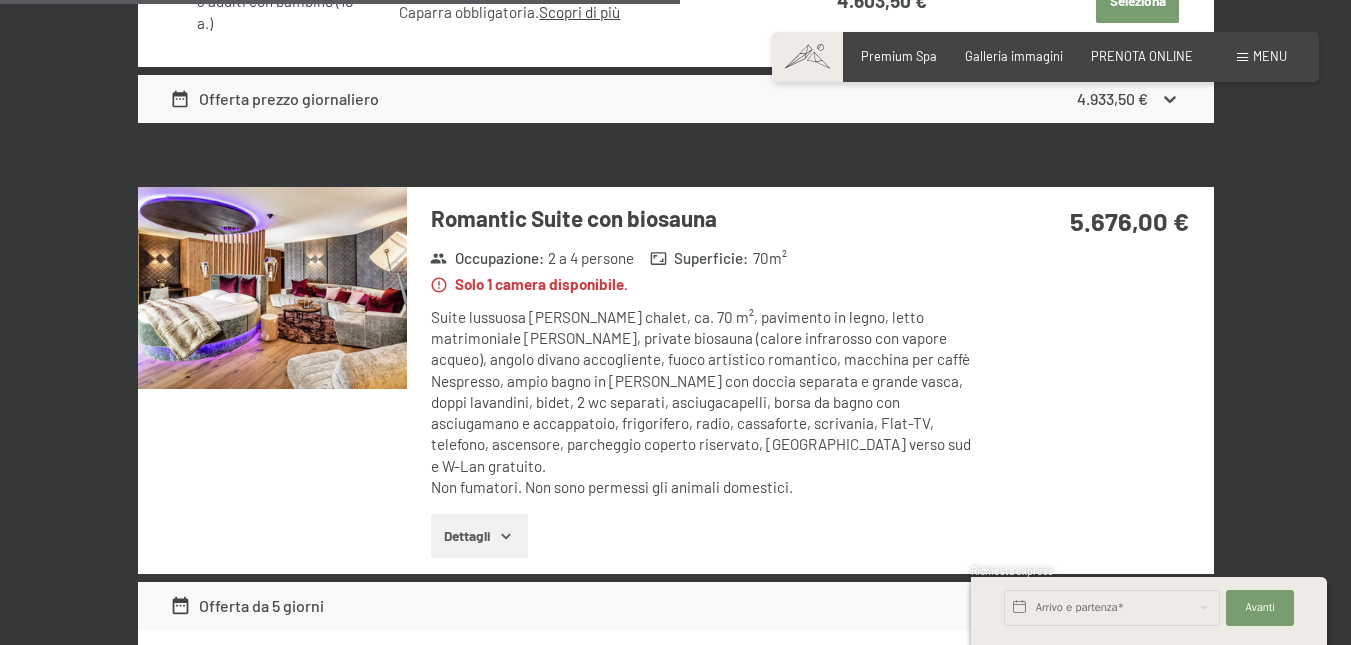 click at bounding box center (0, 0) 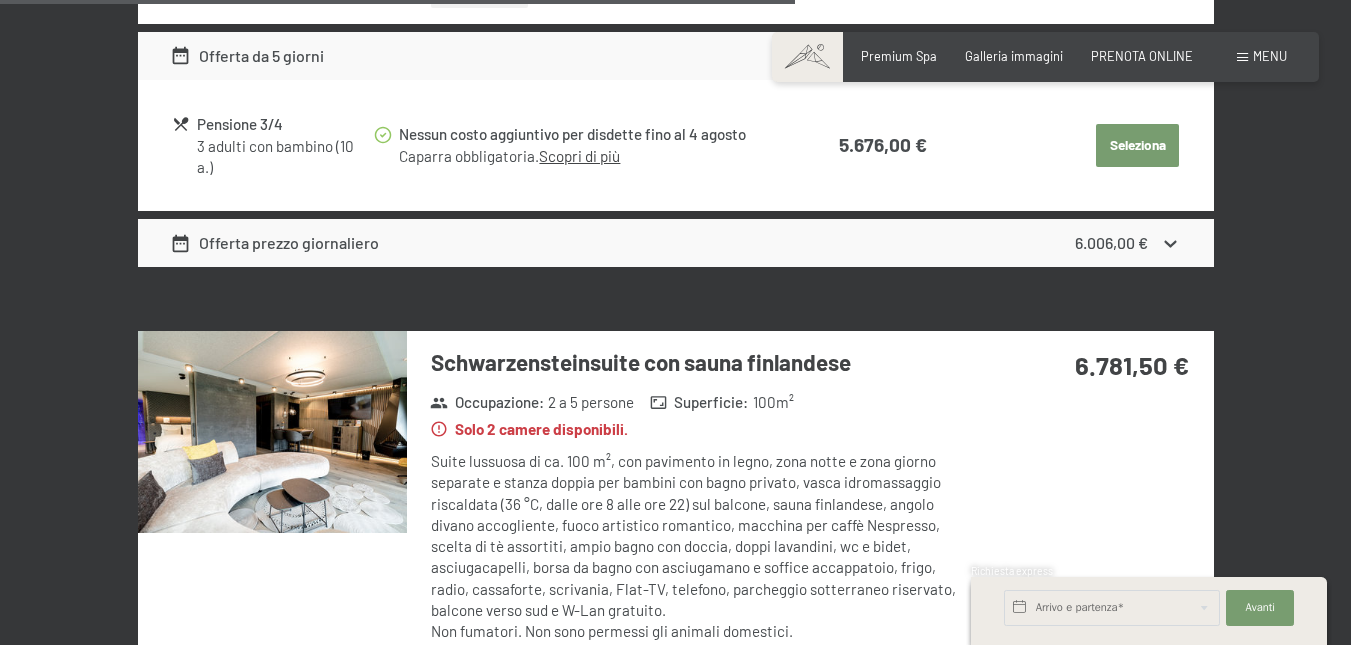 scroll, scrollTop: 3100, scrollLeft: 0, axis: vertical 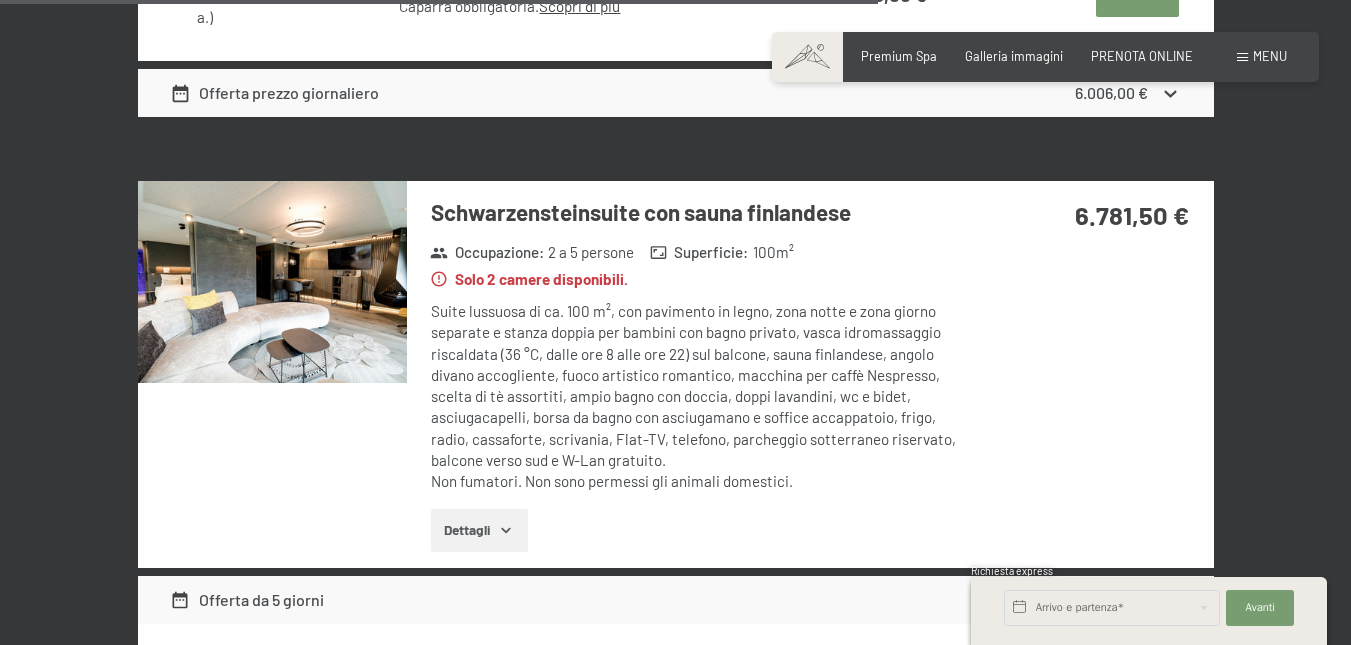 click at bounding box center (272, 282) 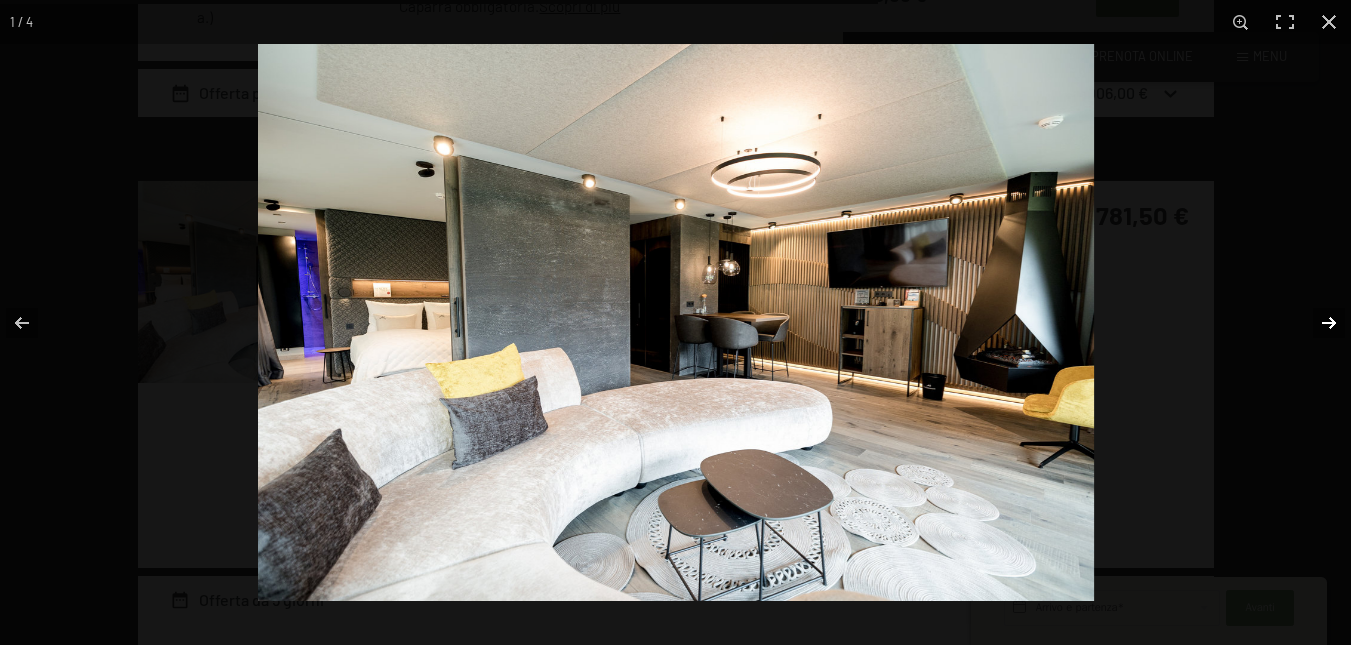 click at bounding box center (1316, 323) 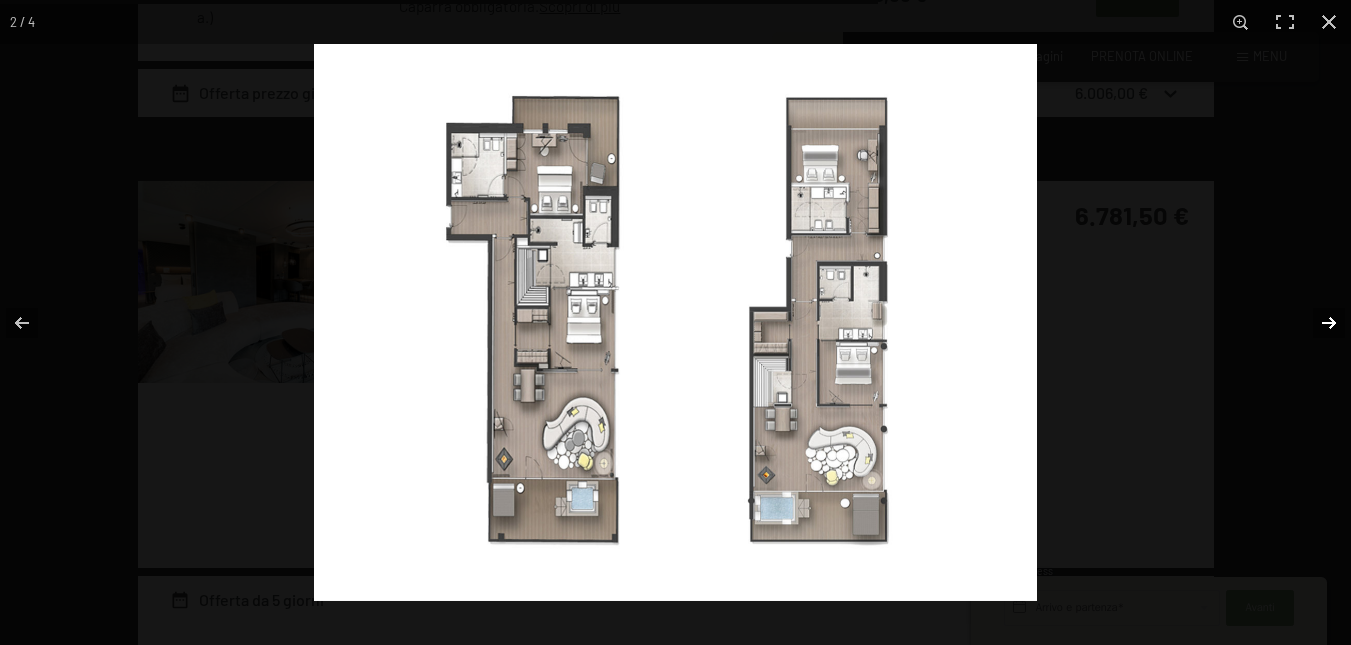 click at bounding box center [1316, 323] 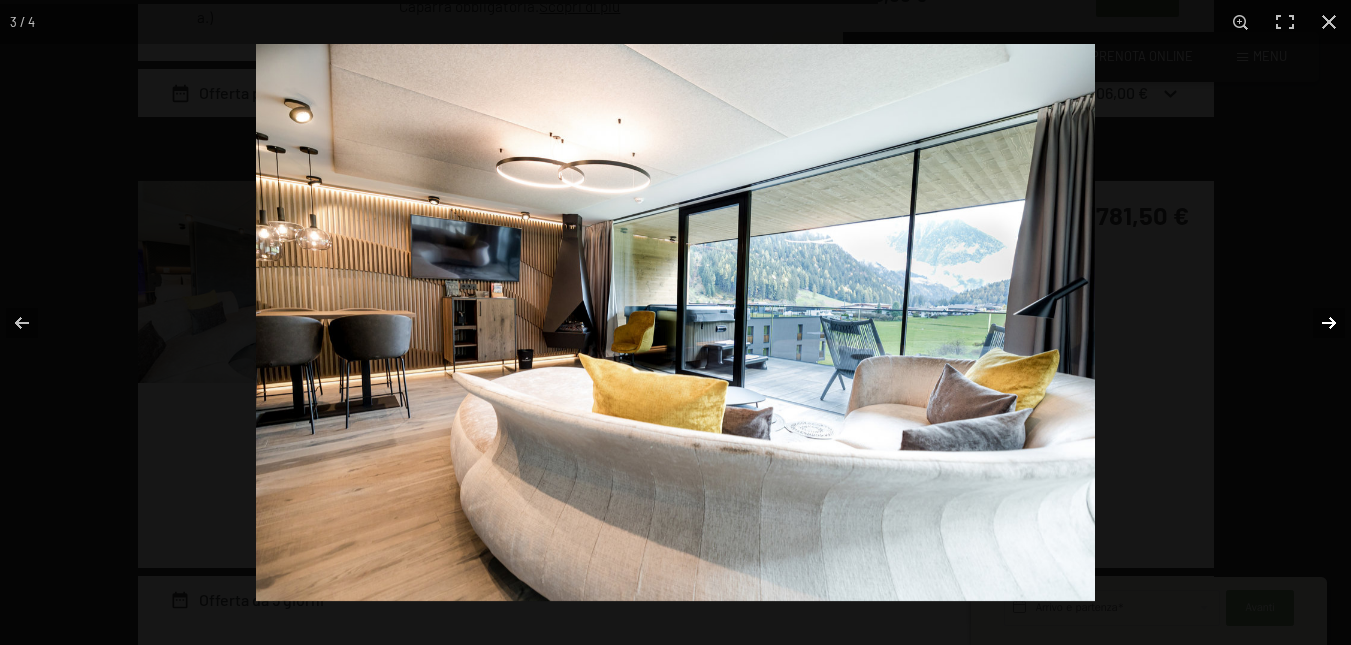 click at bounding box center [1316, 323] 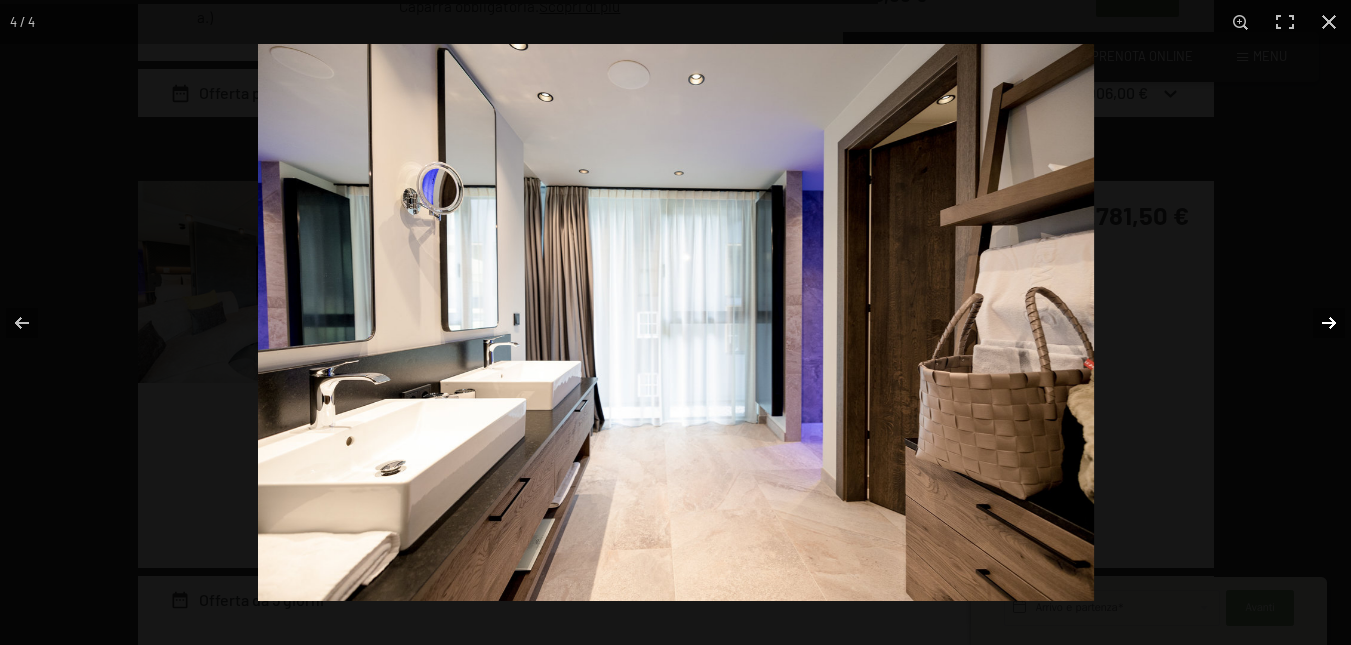 click at bounding box center [1316, 323] 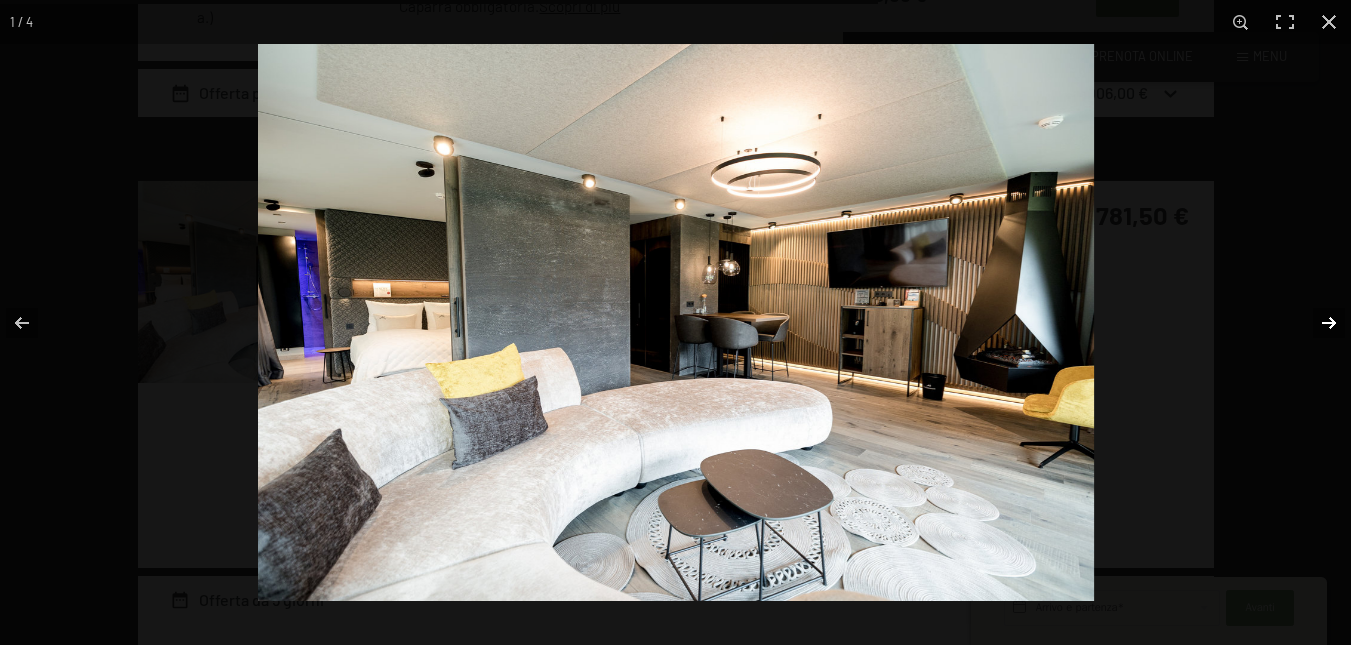 click at bounding box center [1316, 323] 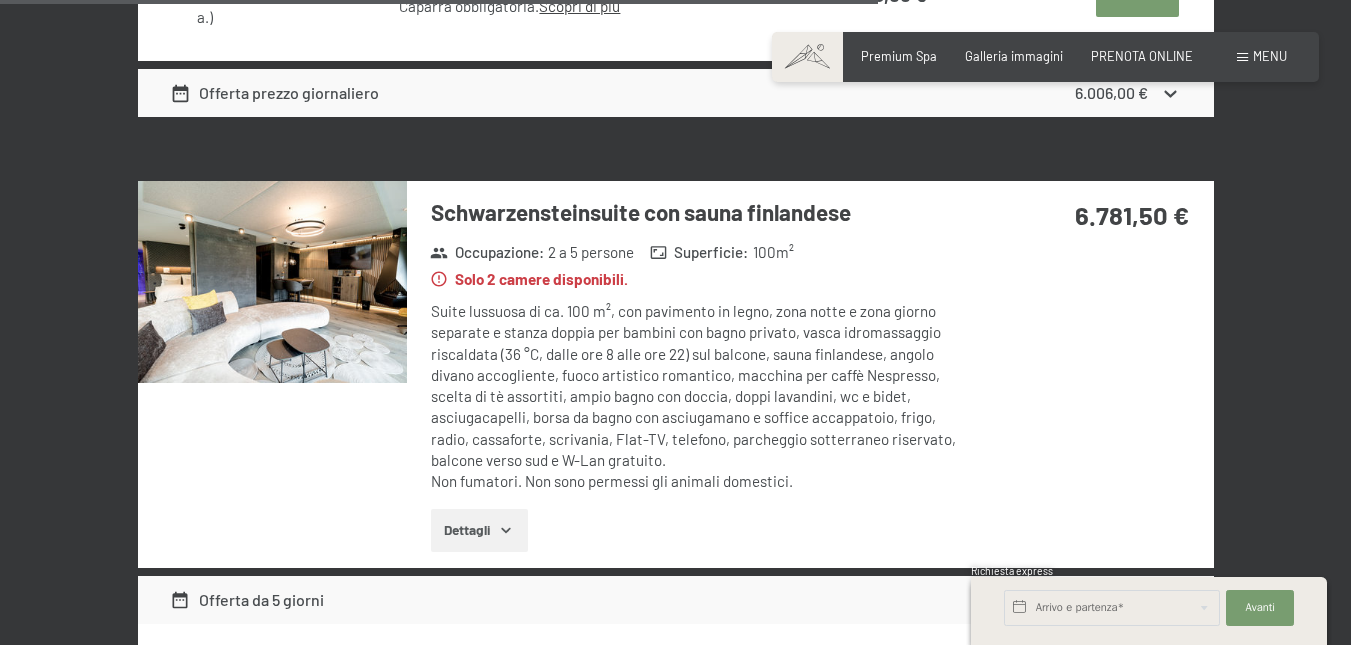 click at bounding box center [0, 0] 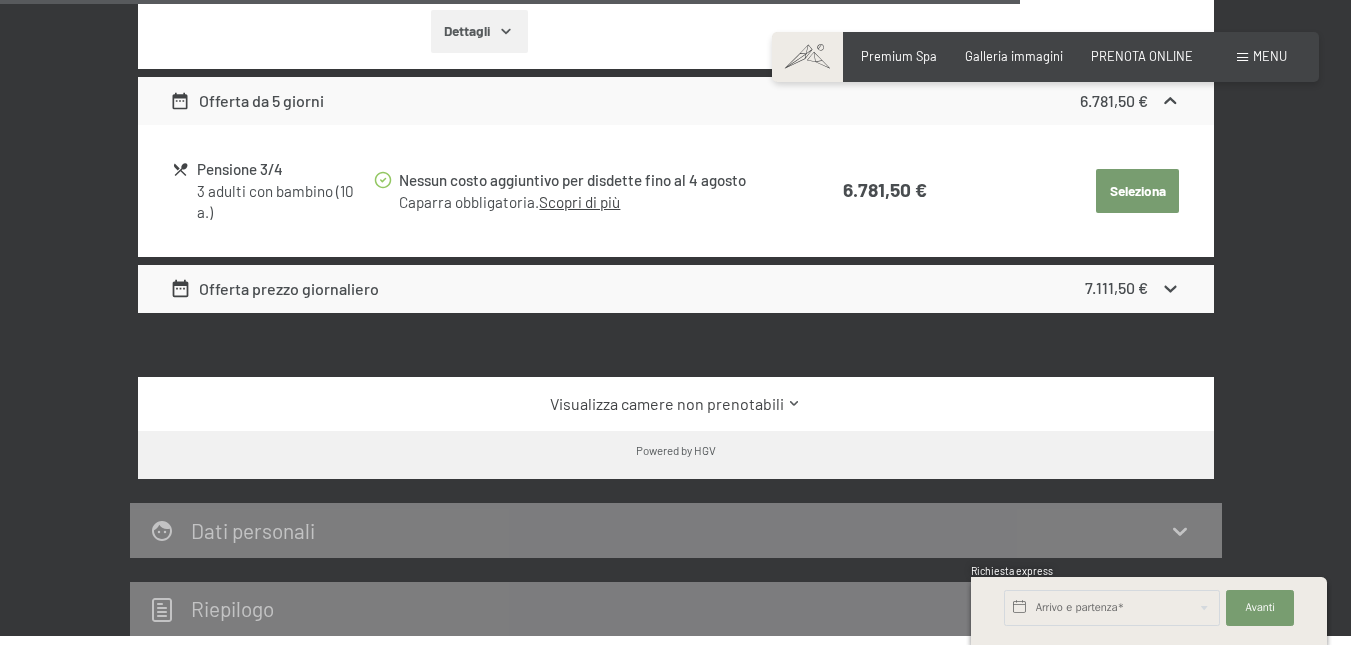 scroll, scrollTop: 3600, scrollLeft: 0, axis: vertical 